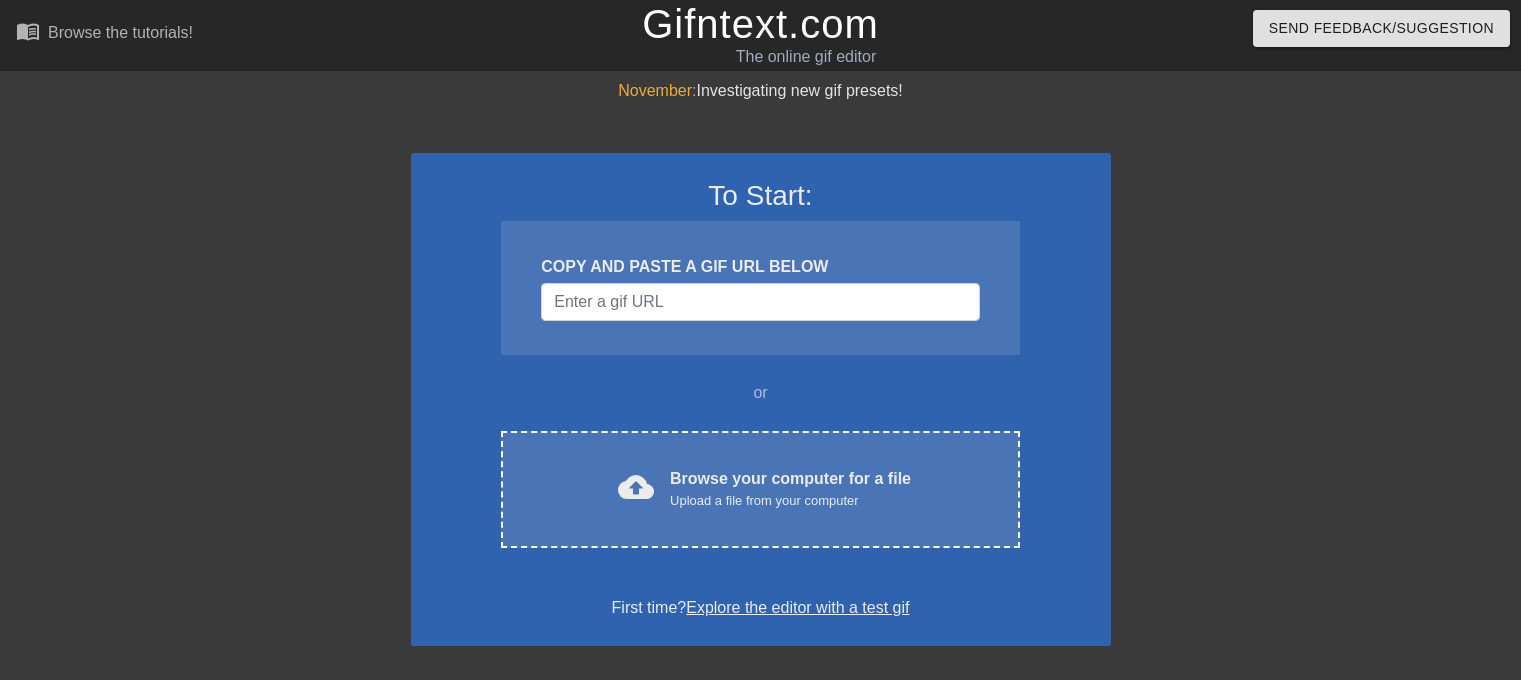 scroll, scrollTop: 0, scrollLeft: 0, axis: both 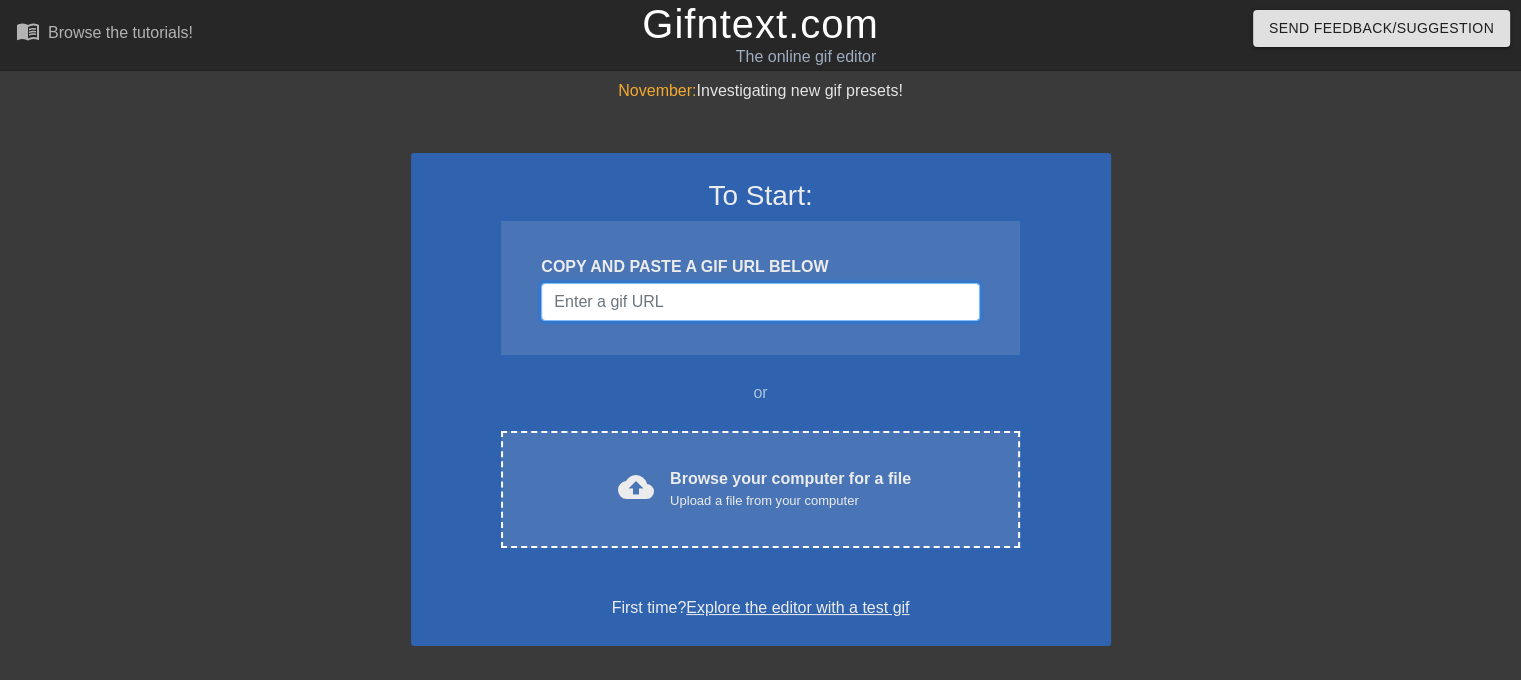 click at bounding box center (760, 302) 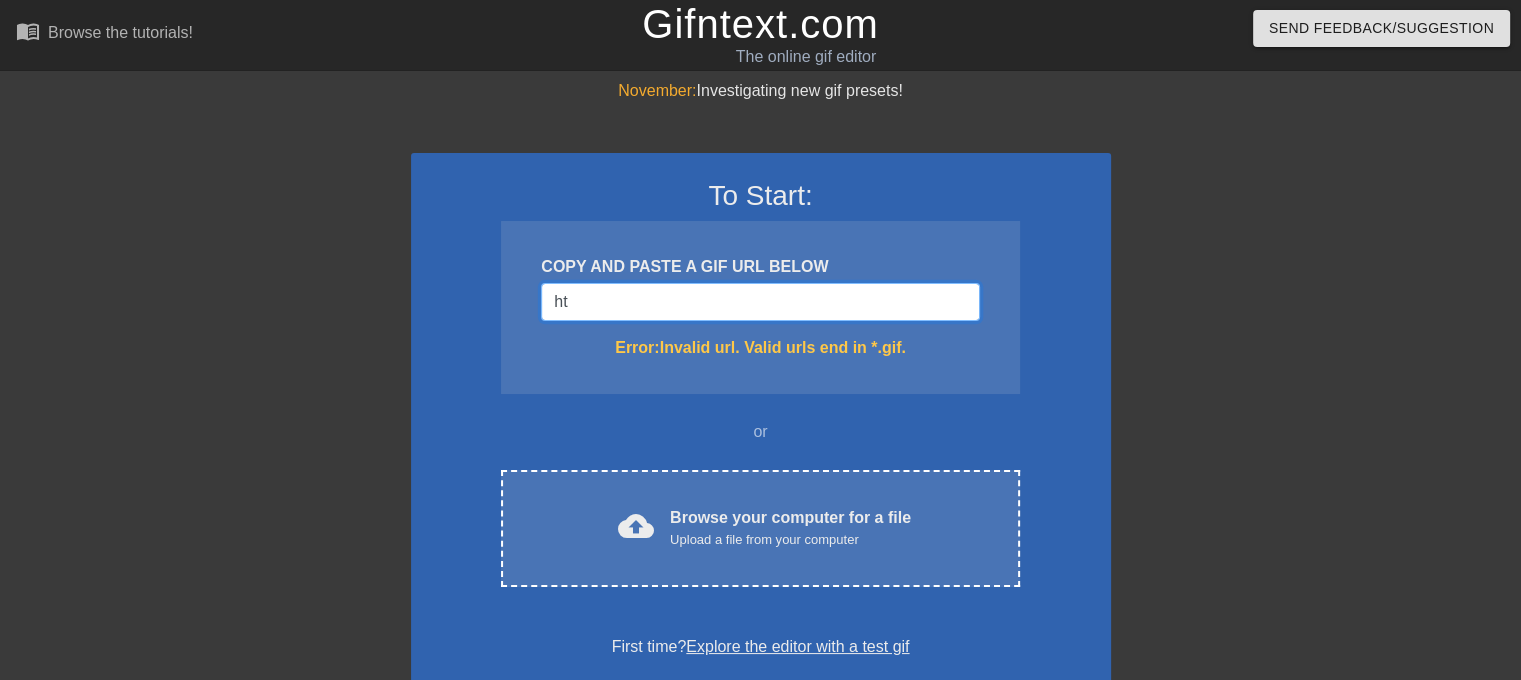 type on "h" 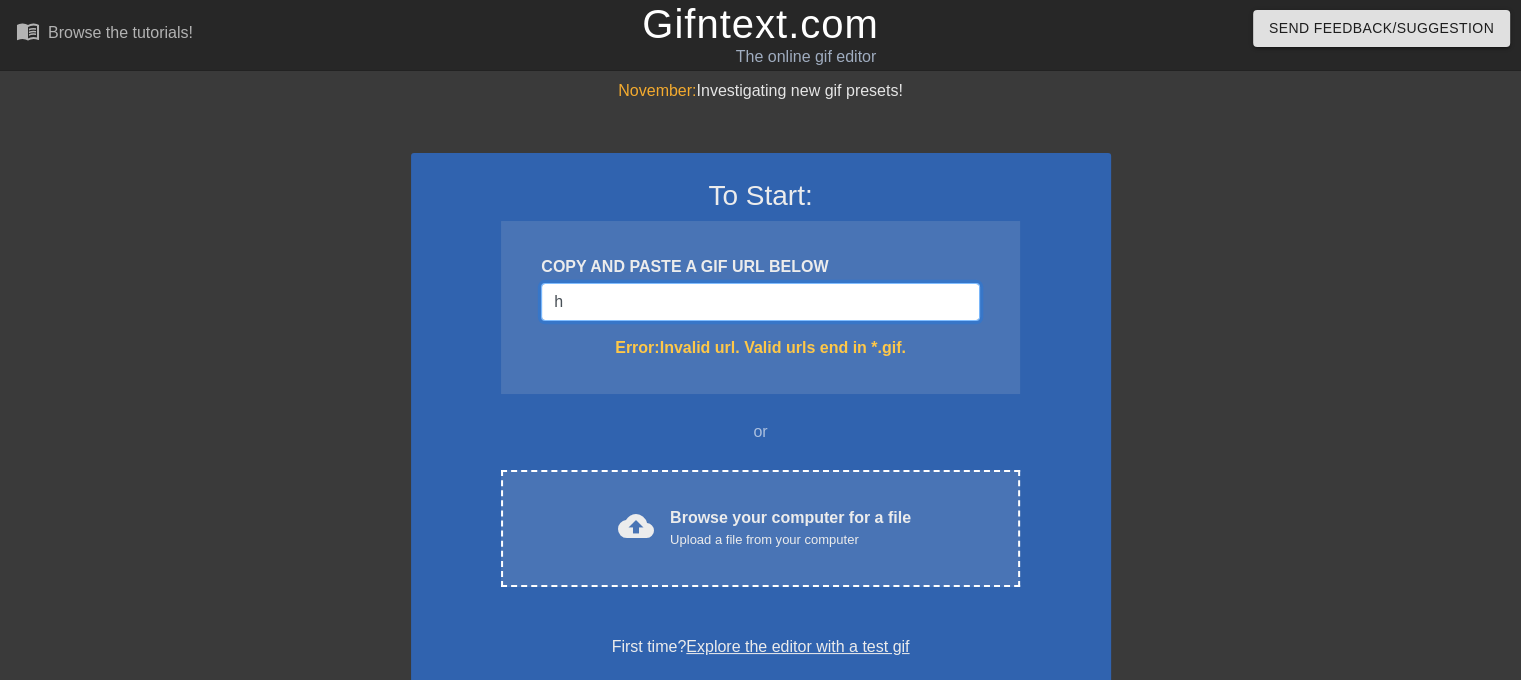 type 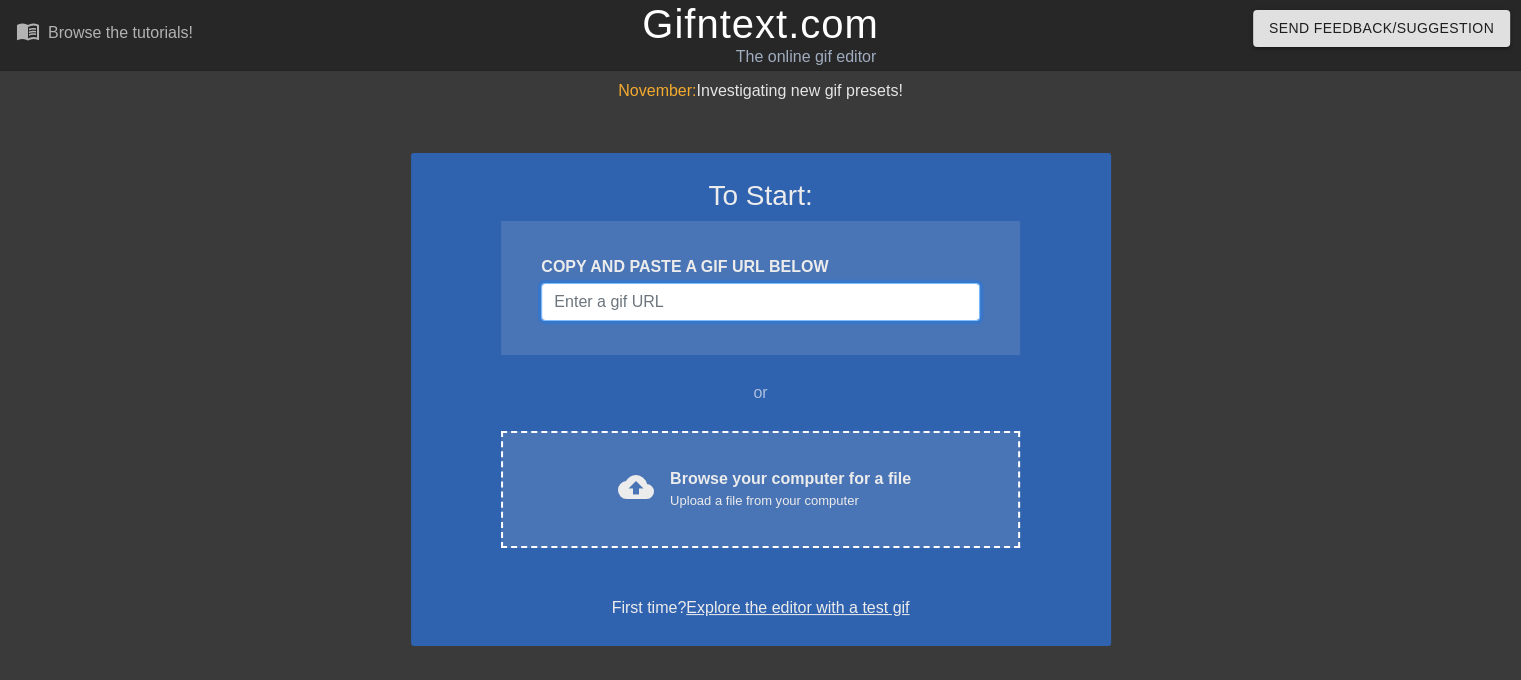 click at bounding box center (760, 302) 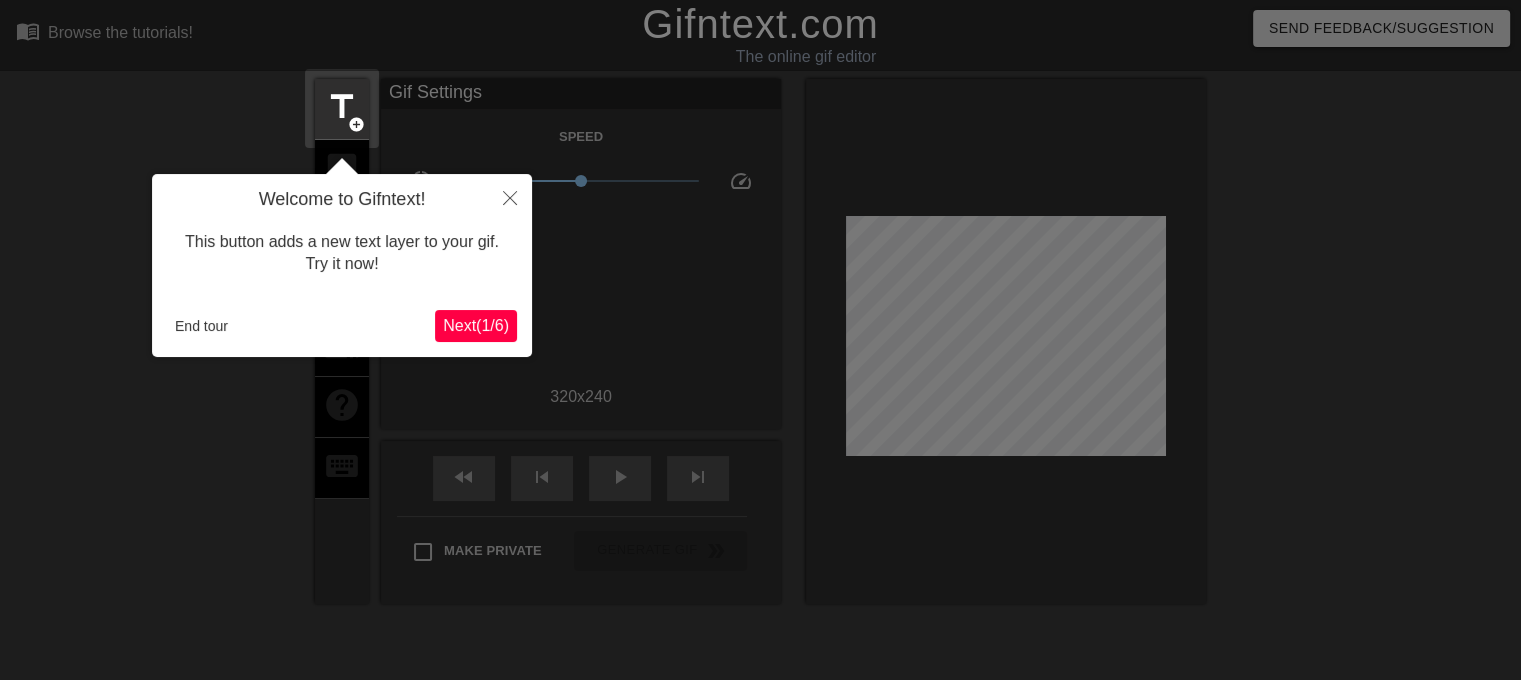 scroll, scrollTop: 48, scrollLeft: 0, axis: vertical 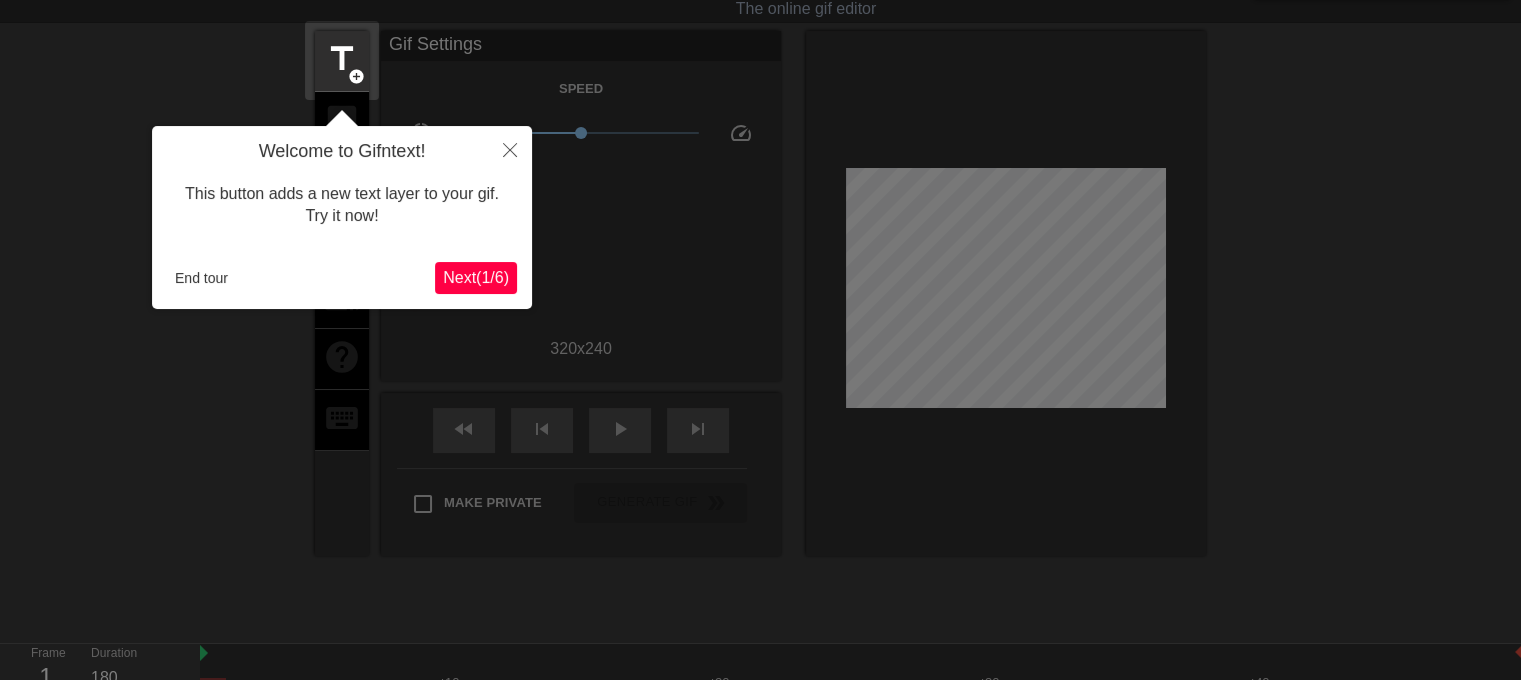 click on "Next  ( 1 / 6 )" at bounding box center [476, 277] 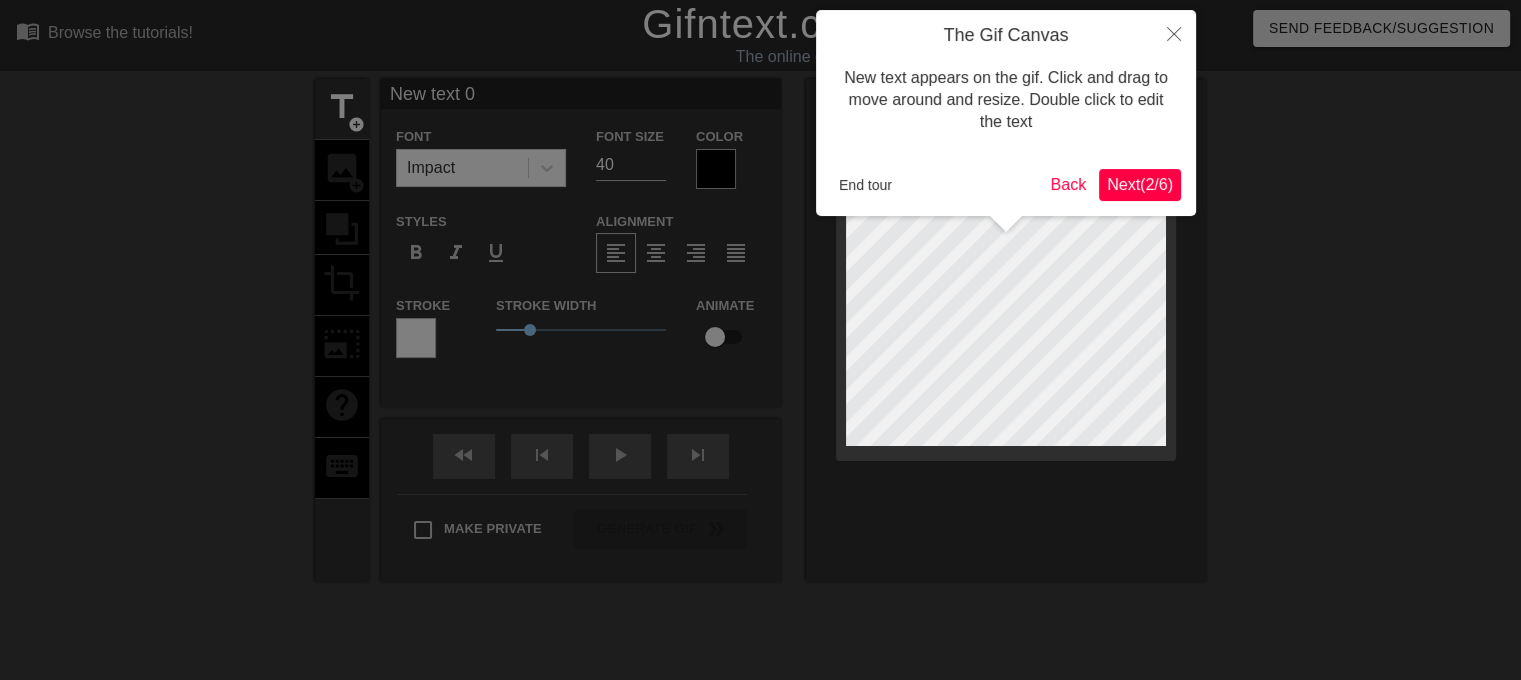 click on "Next  ( 2 / 6 )" at bounding box center [1140, 184] 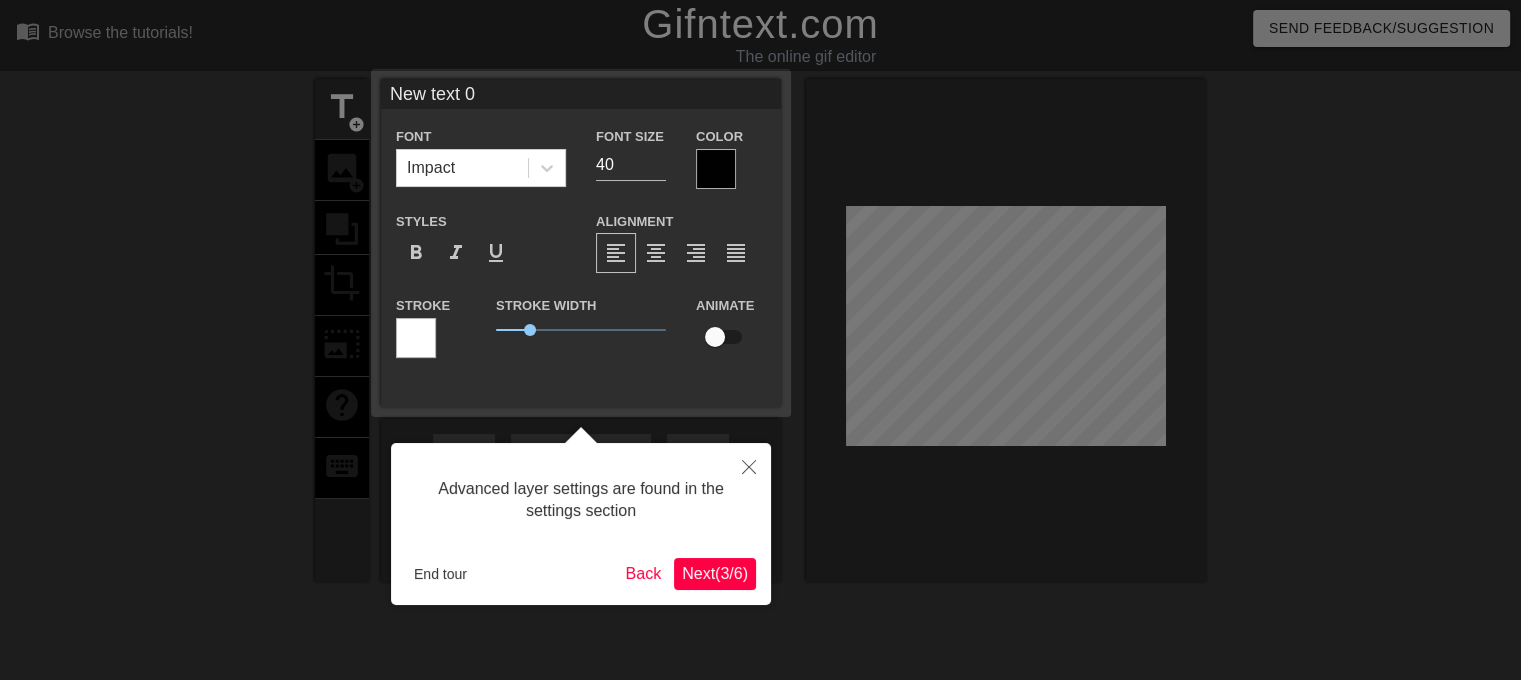 scroll, scrollTop: 48, scrollLeft: 0, axis: vertical 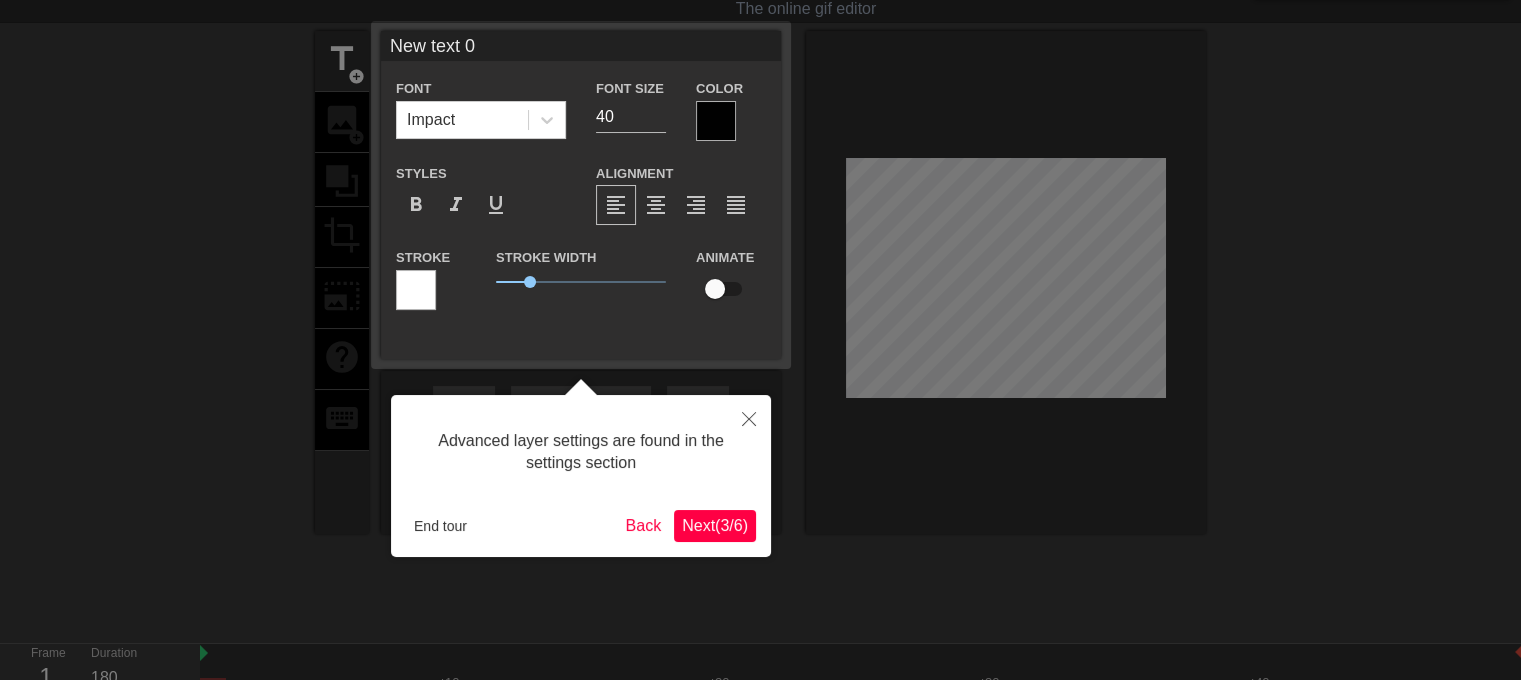 click on "Next  ( 3 / 6 )" at bounding box center (715, 525) 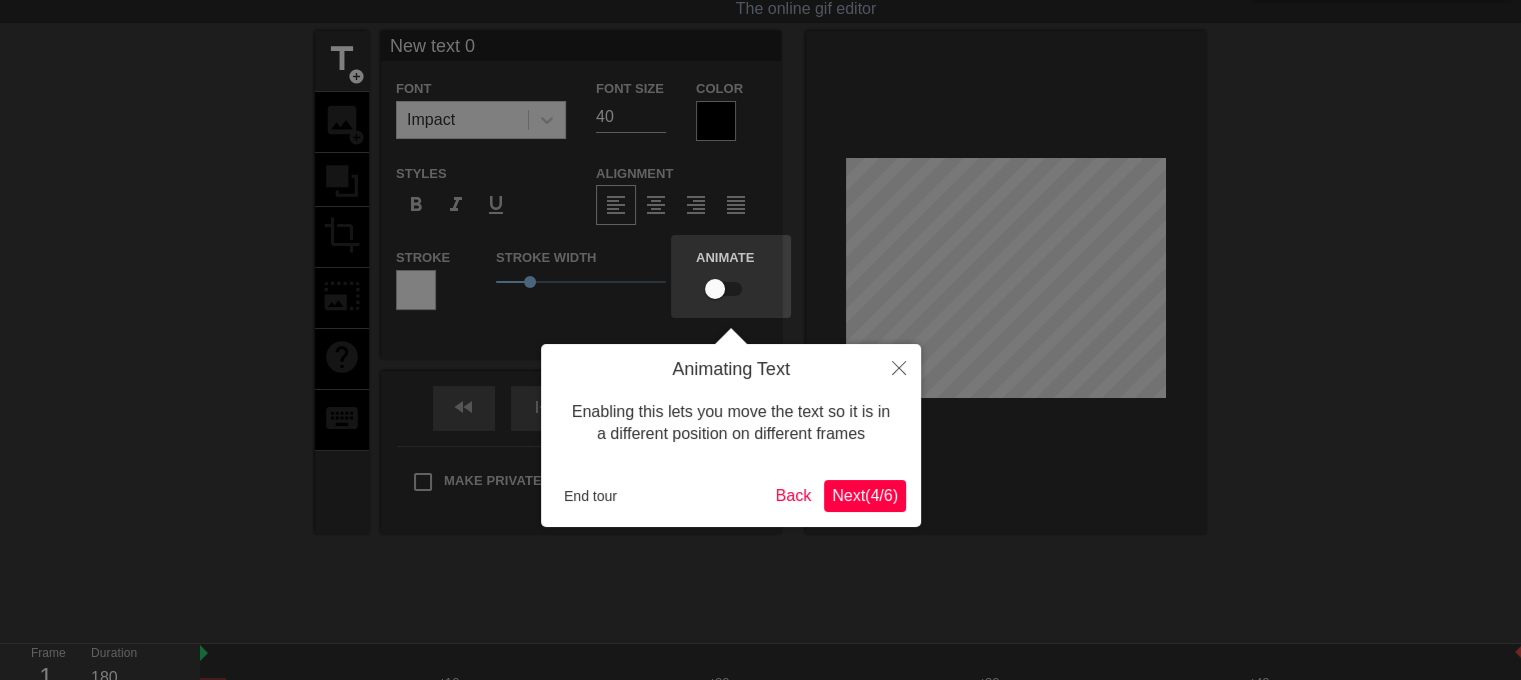 scroll, scrollTop: 0, scrollLeft: 0, axis: both 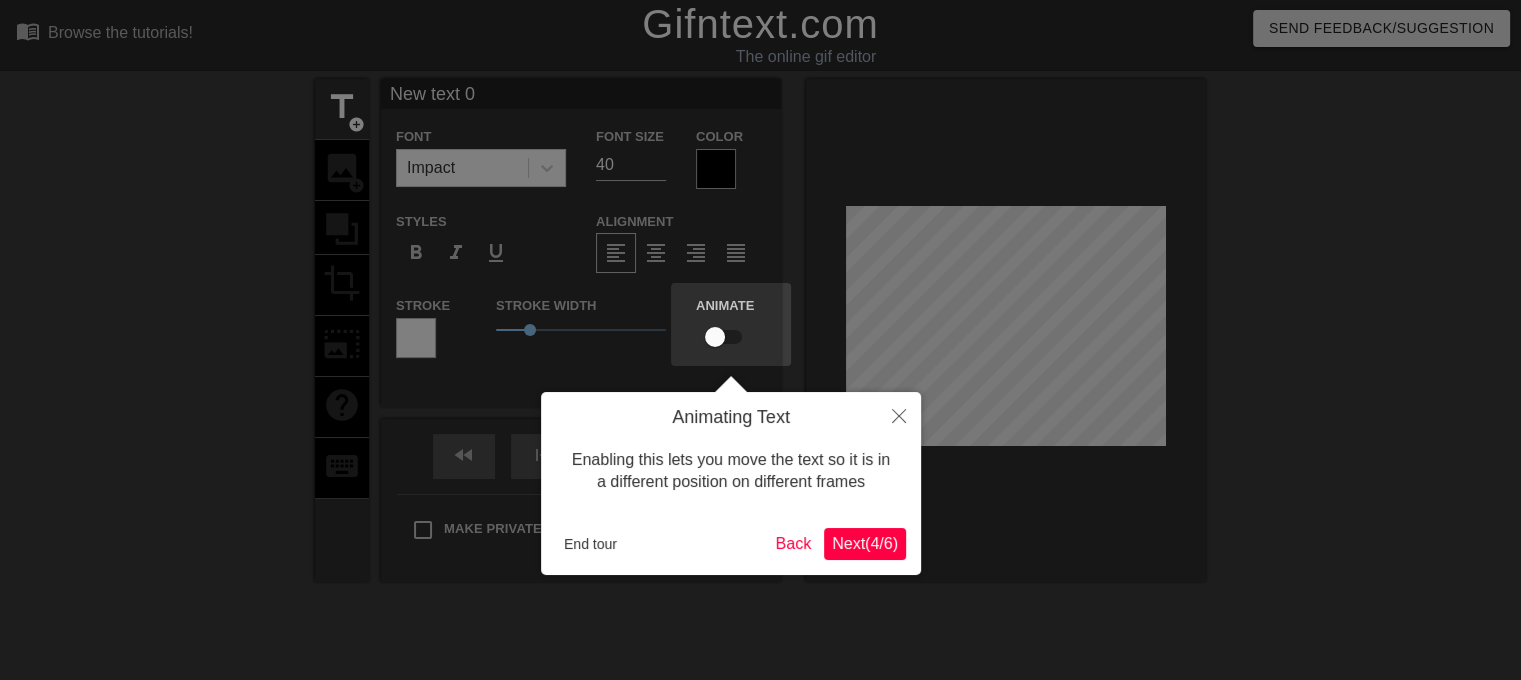 click on "Next  ( 4 / 6 )" at bounding box center (865, 543) 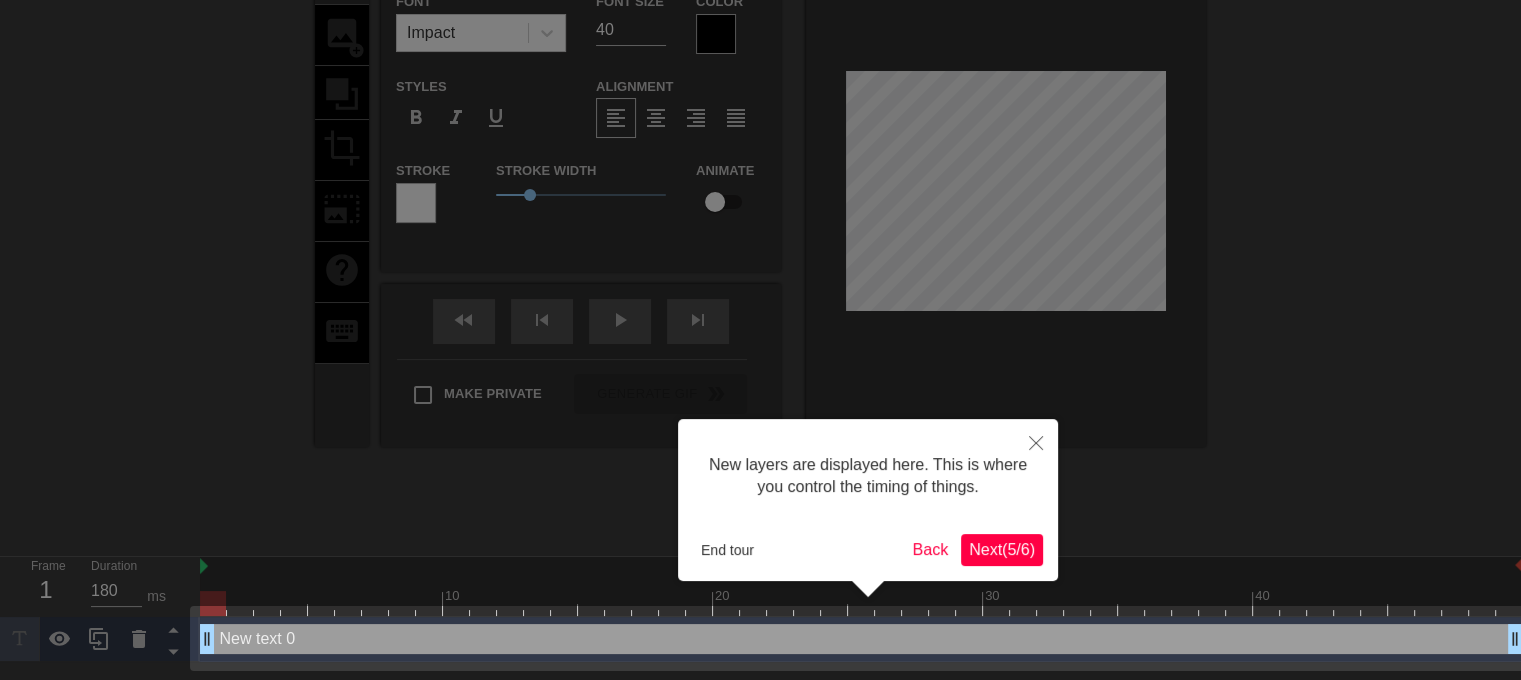 click on "Next  ( 5 / 6 )" at bounding box center (1002, 549) 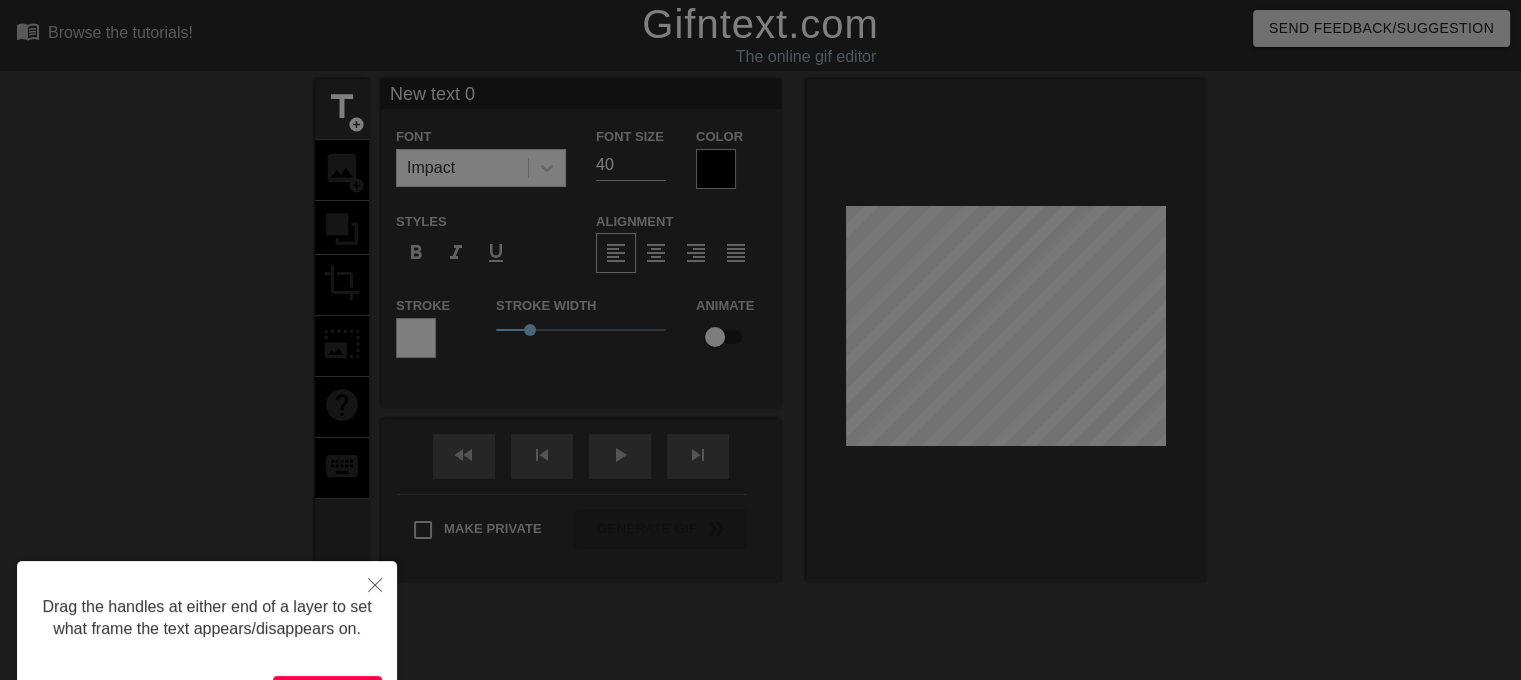 scroll, scrollTop: 127, scrollLeft: 0, axis: vertical 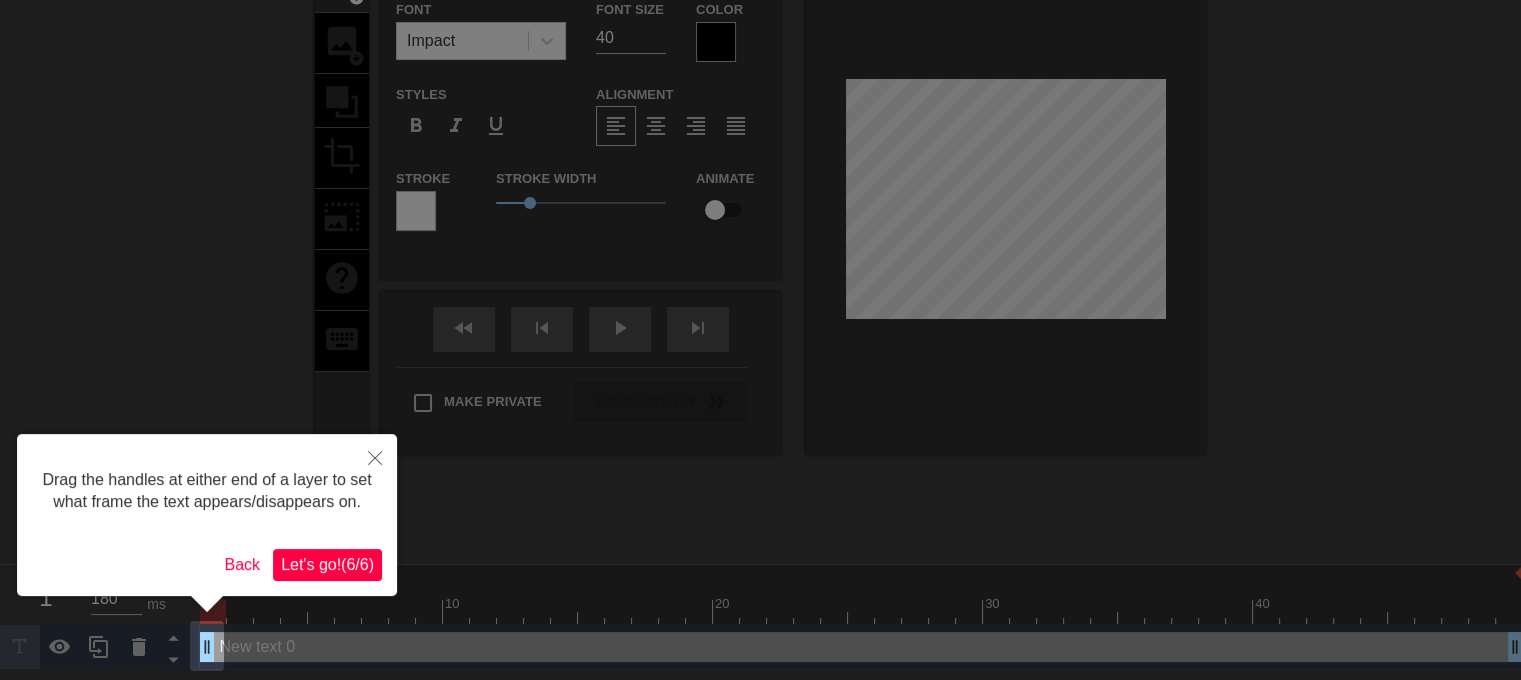 click on "Let's go!  ( 6 / 6 )" at bounding box center (327, 564) 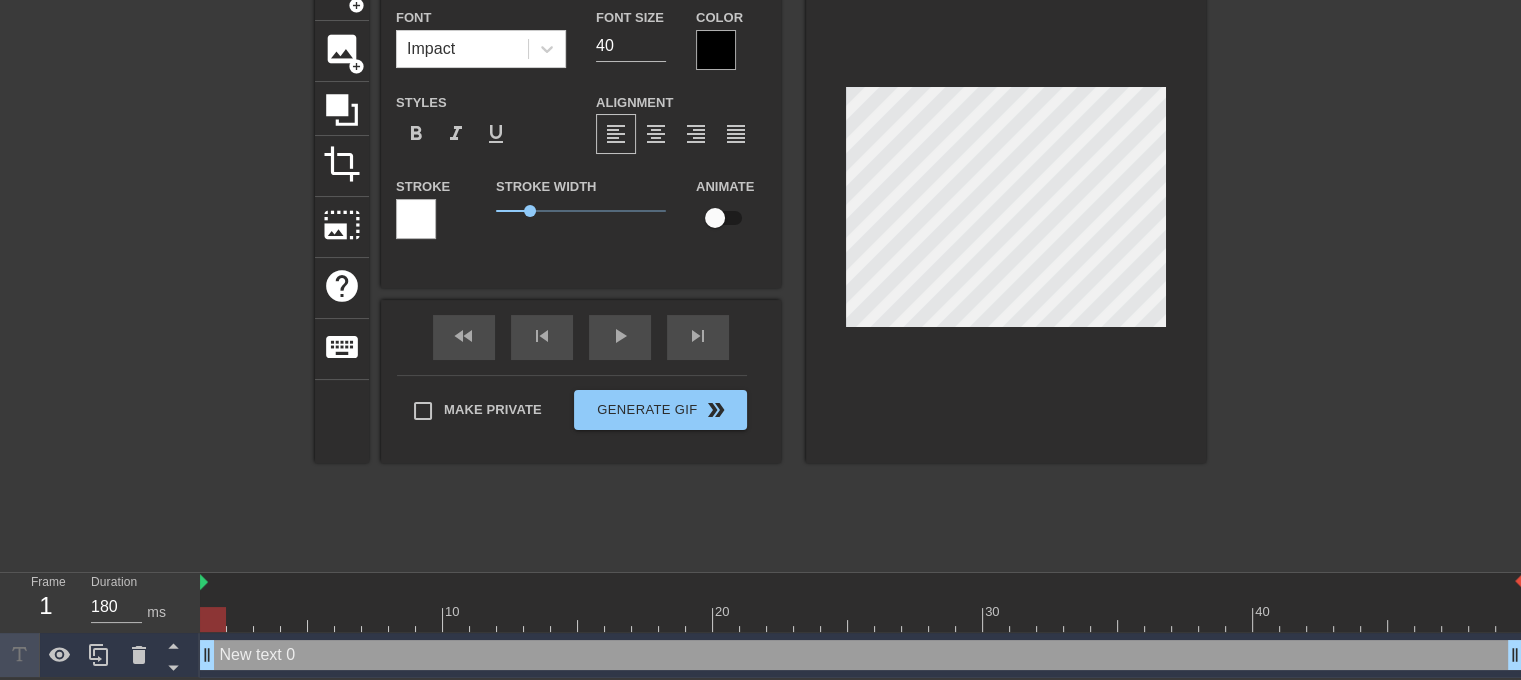 scroll, scrollTop: 120, scrollLeft: 0, axis: vertical 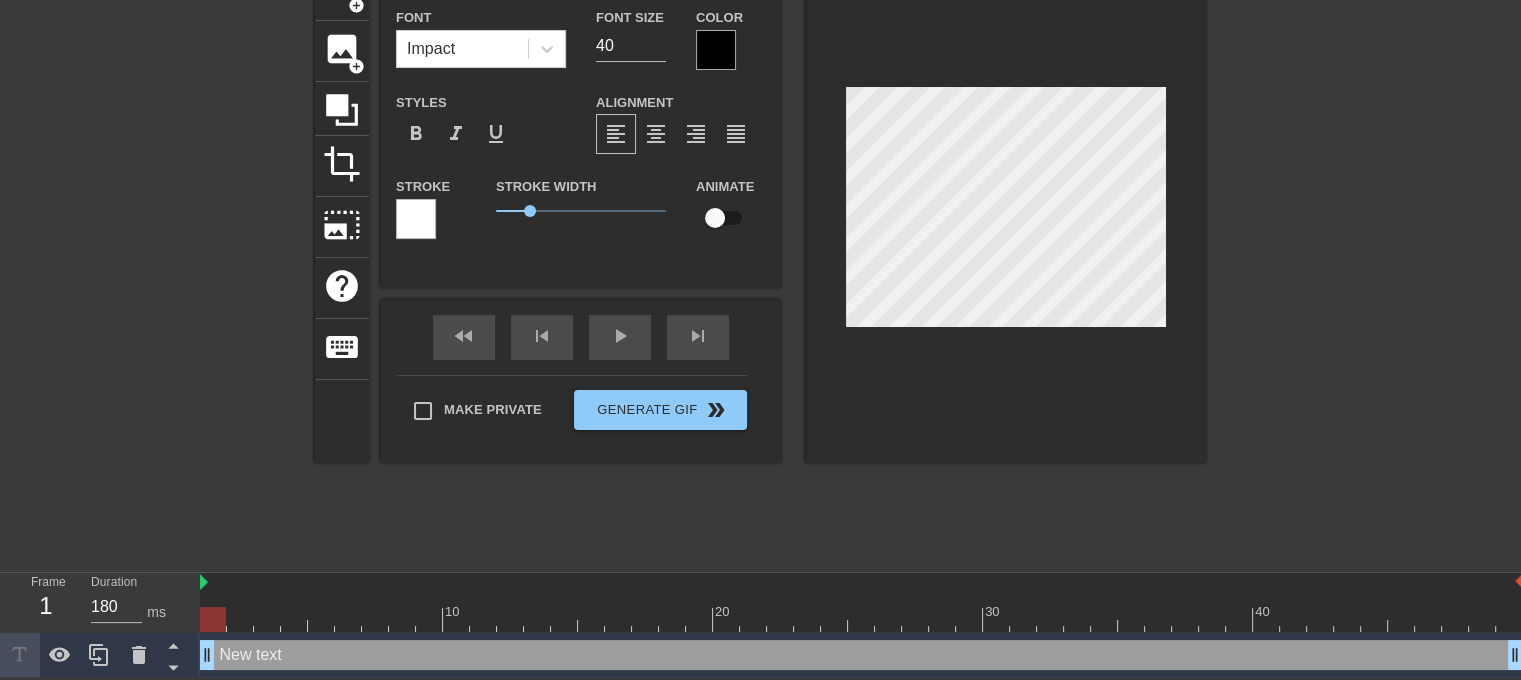type on "New tex" 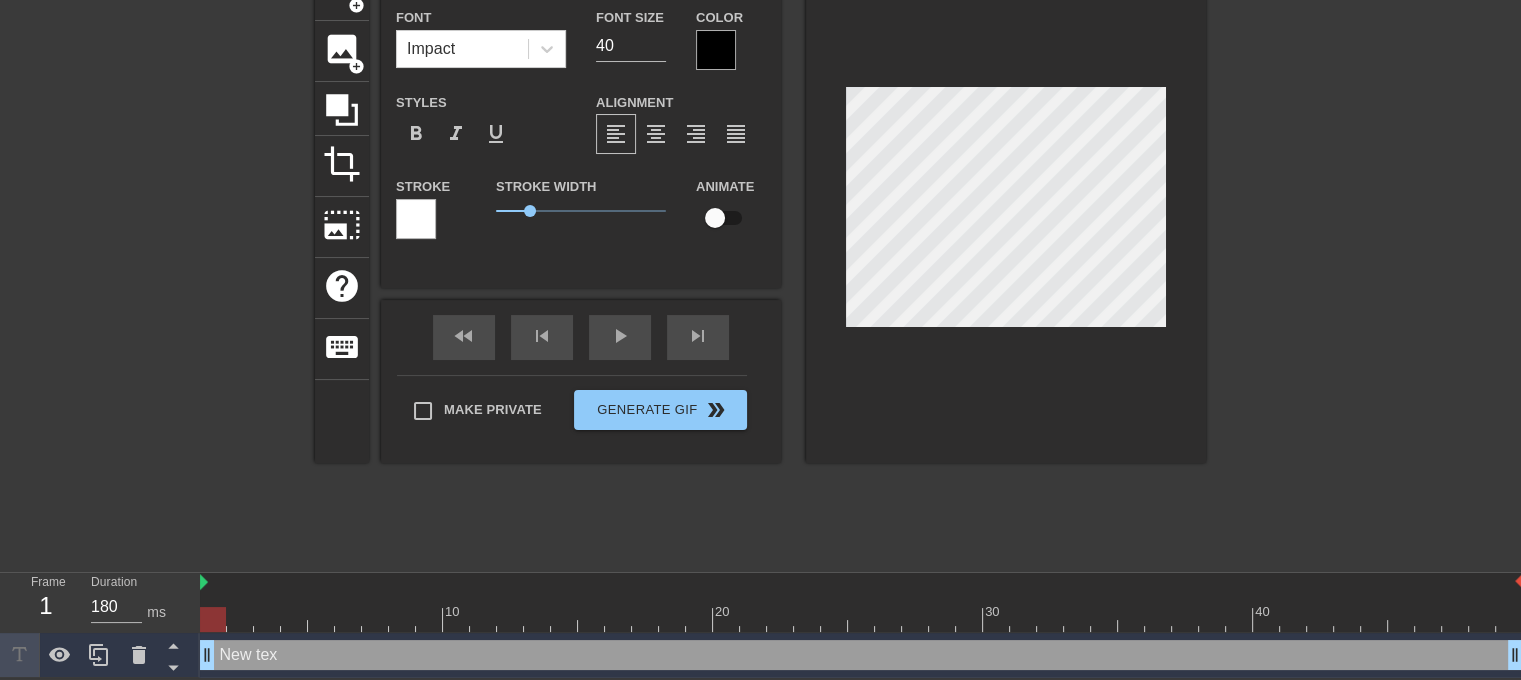 type on "New te" 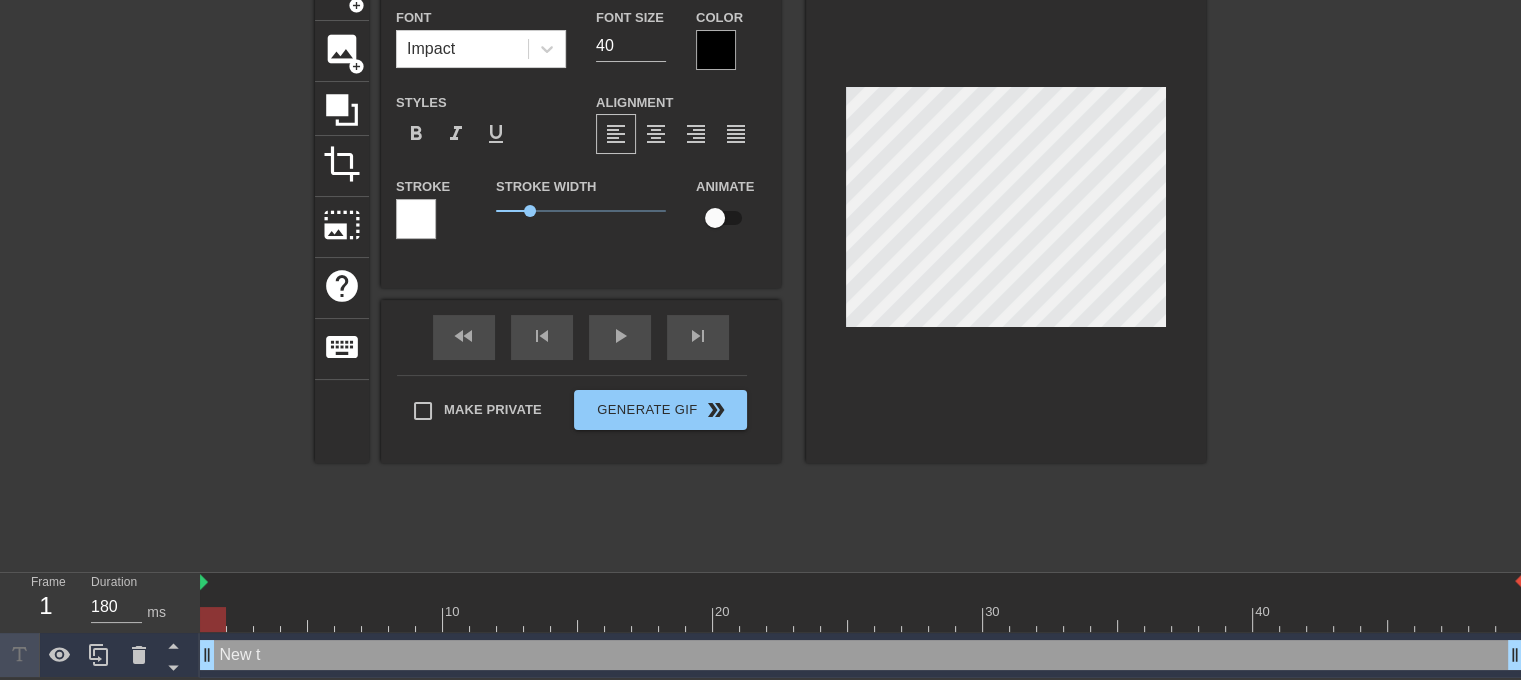 type on "New" 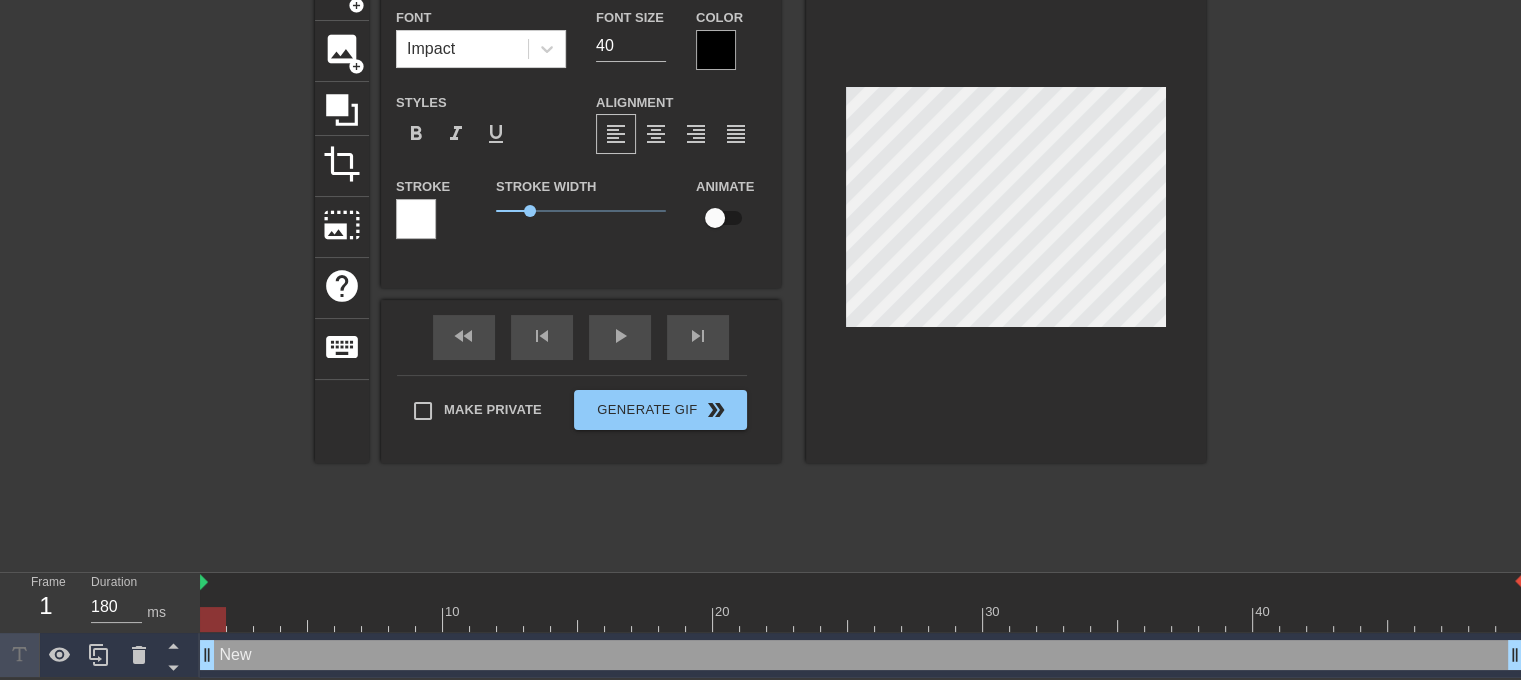 type on "Ne" 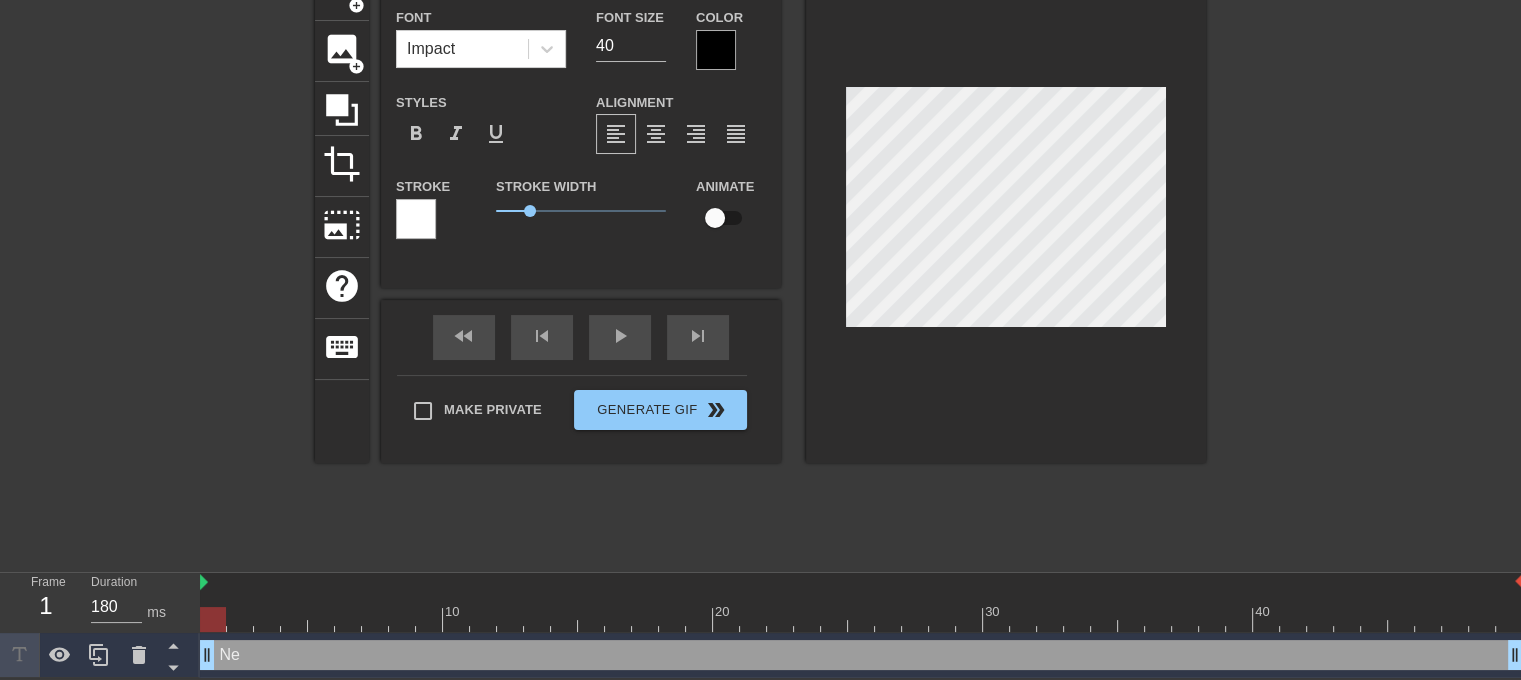 type on "N" 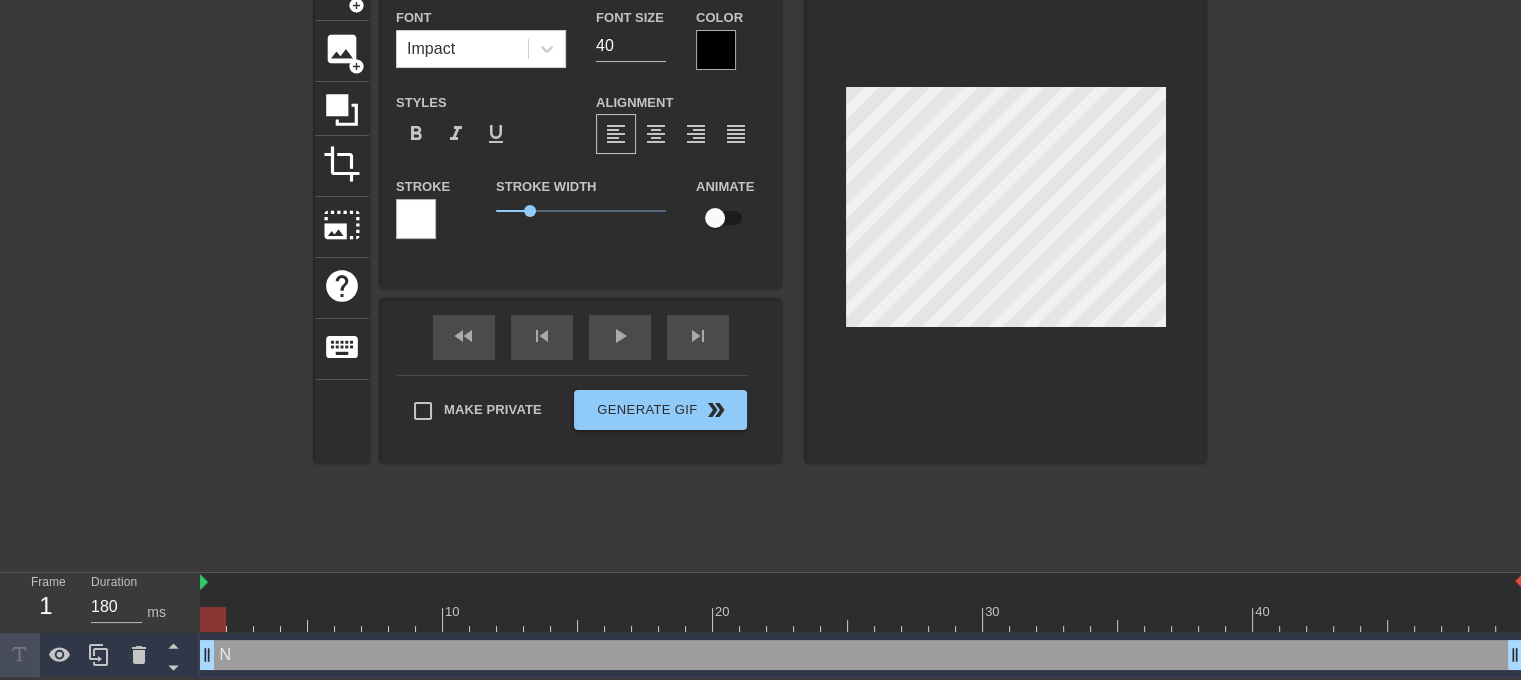 type 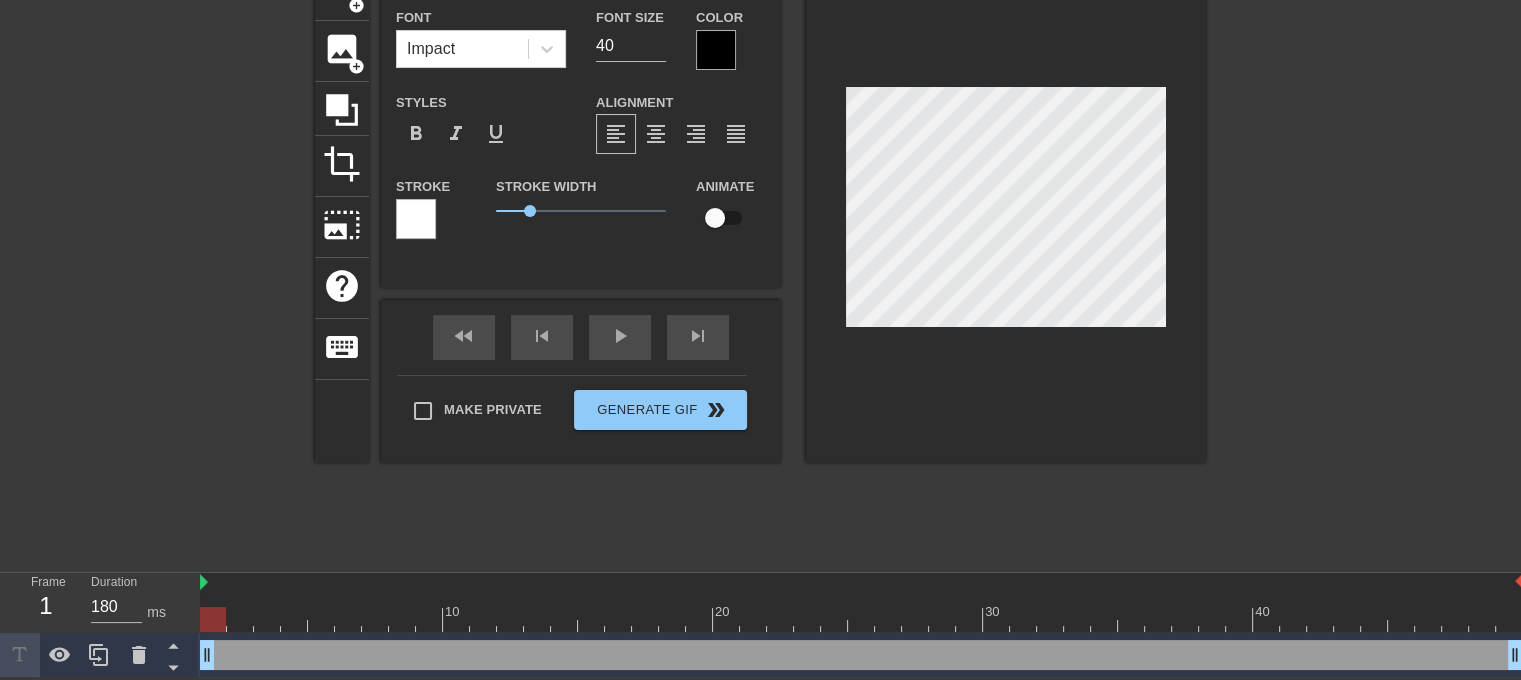 type on "Q" 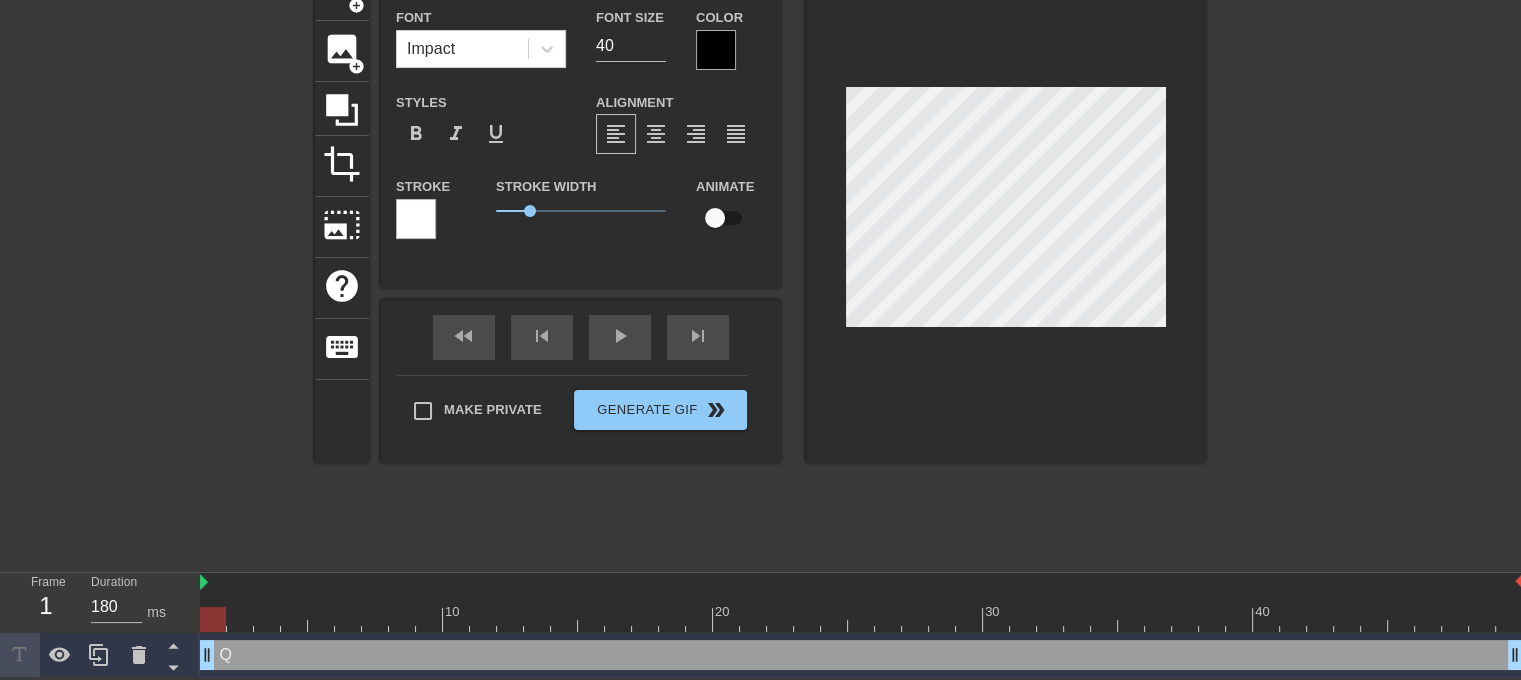 type on "QU" 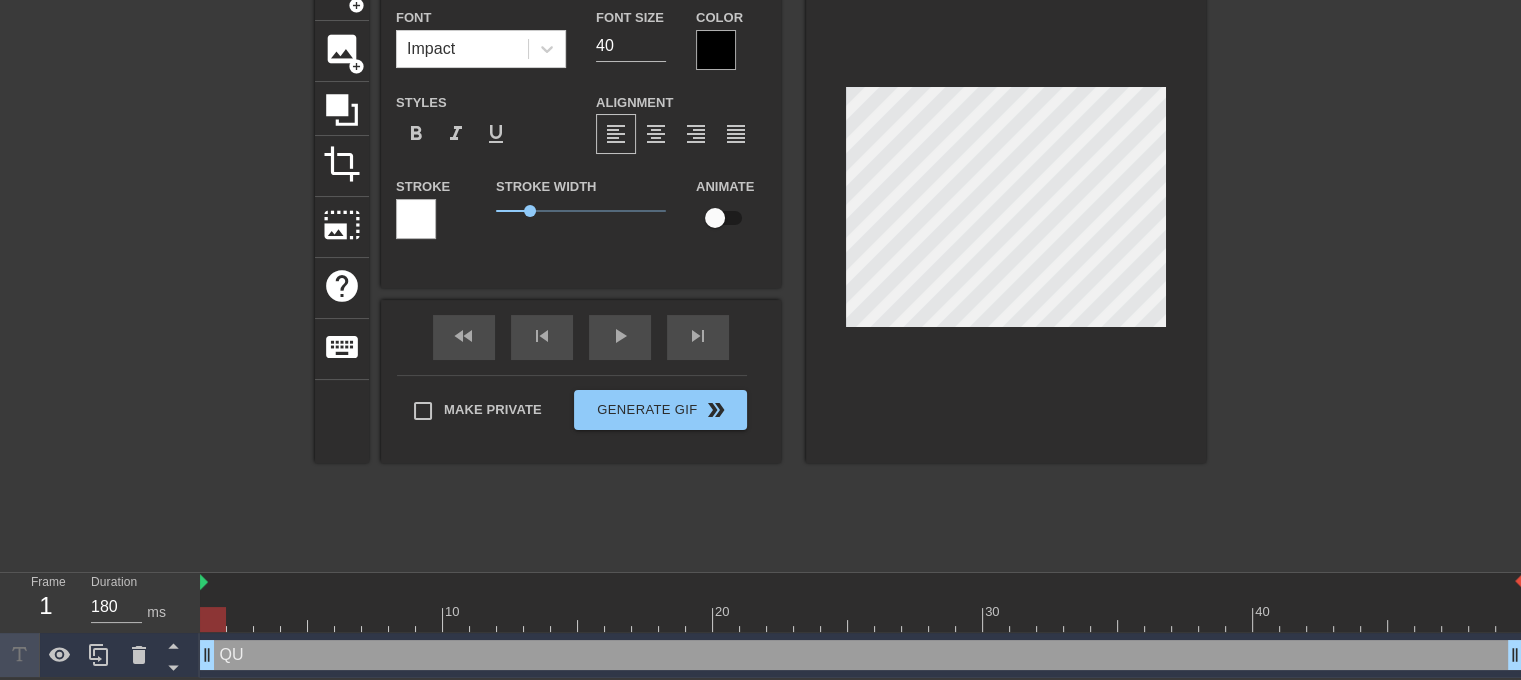 type on "QUA" 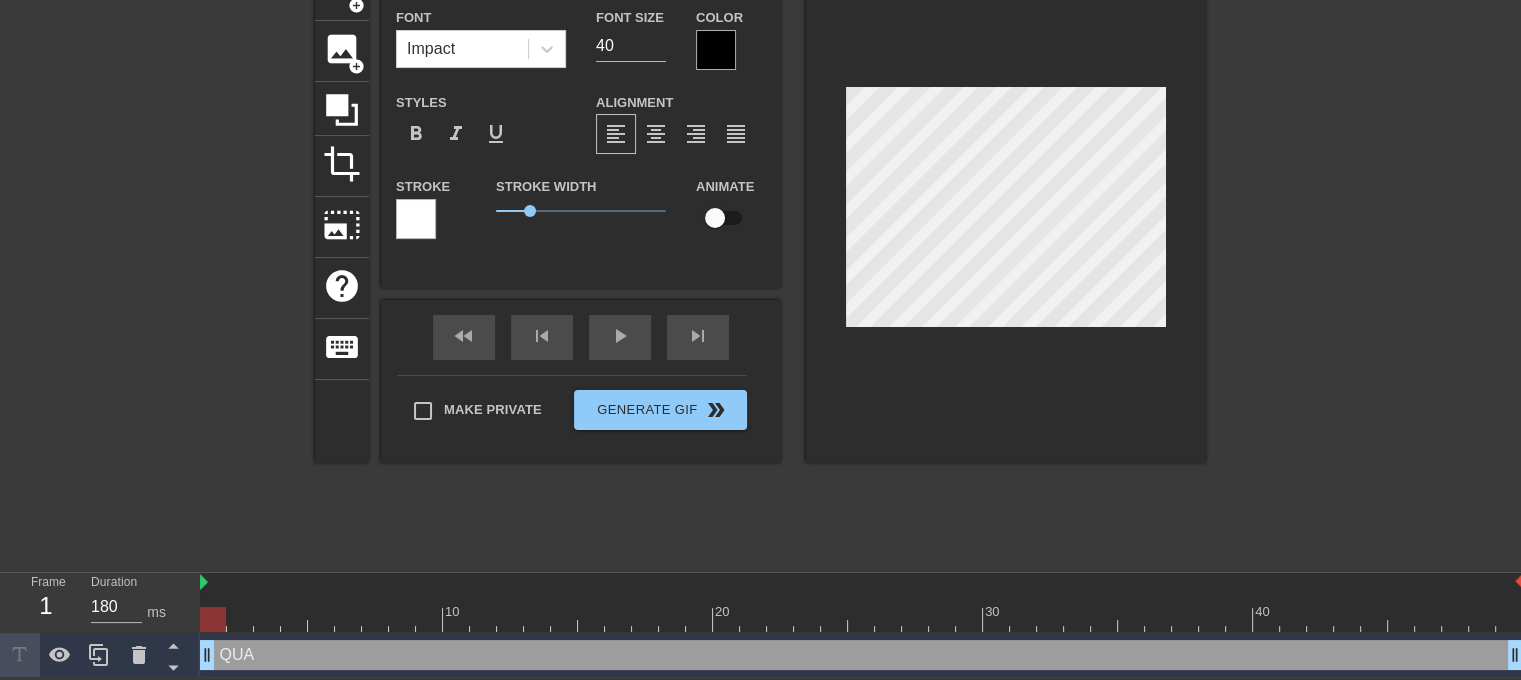 type on "QUAN" 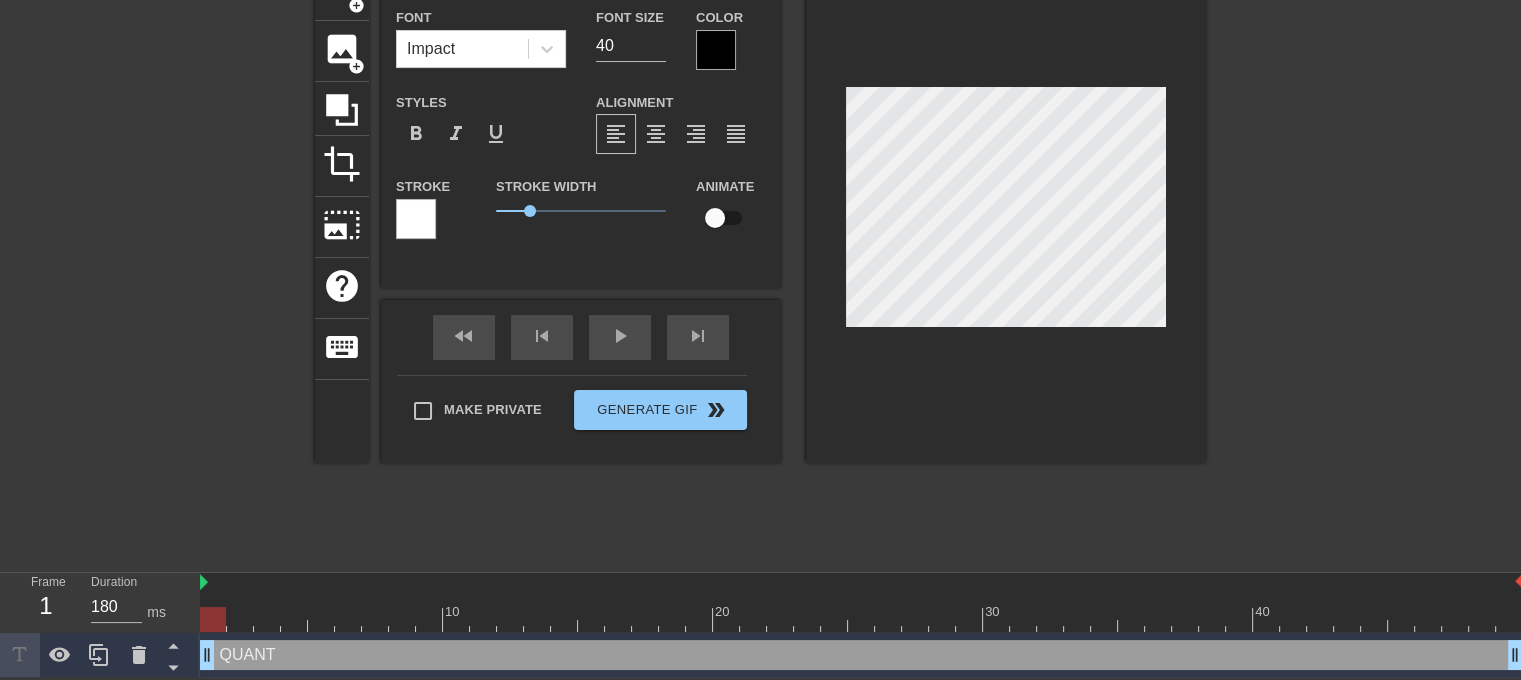 type on "QUANTU" 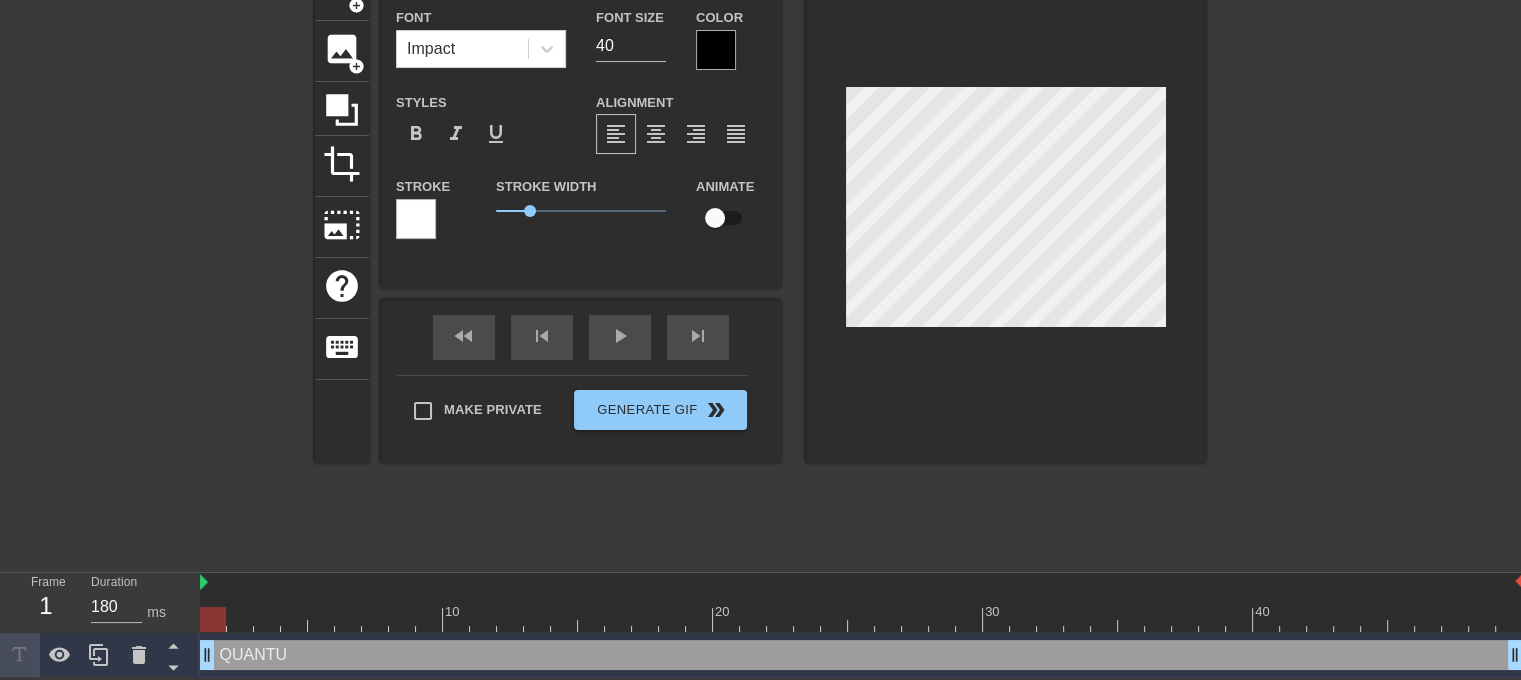 type on "QUANTUM" 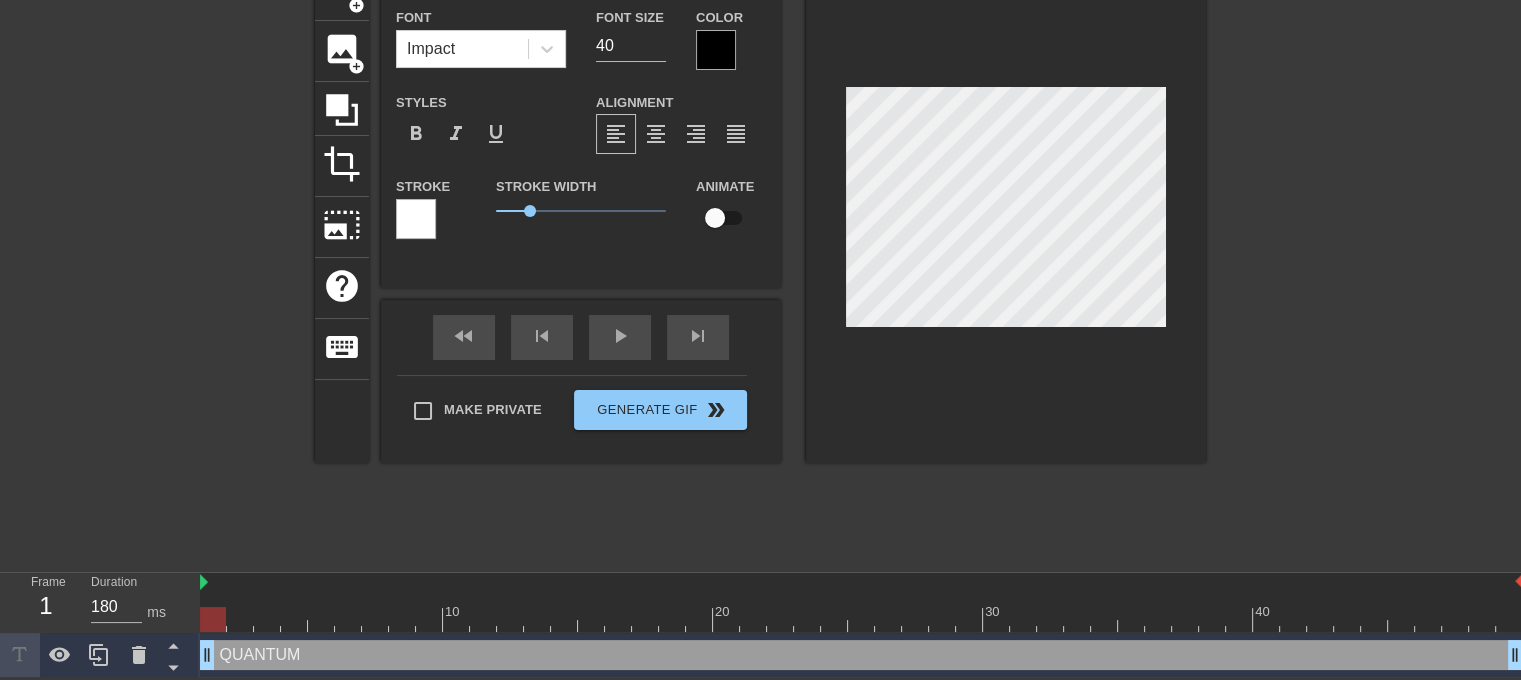 type on "QUANTUM" 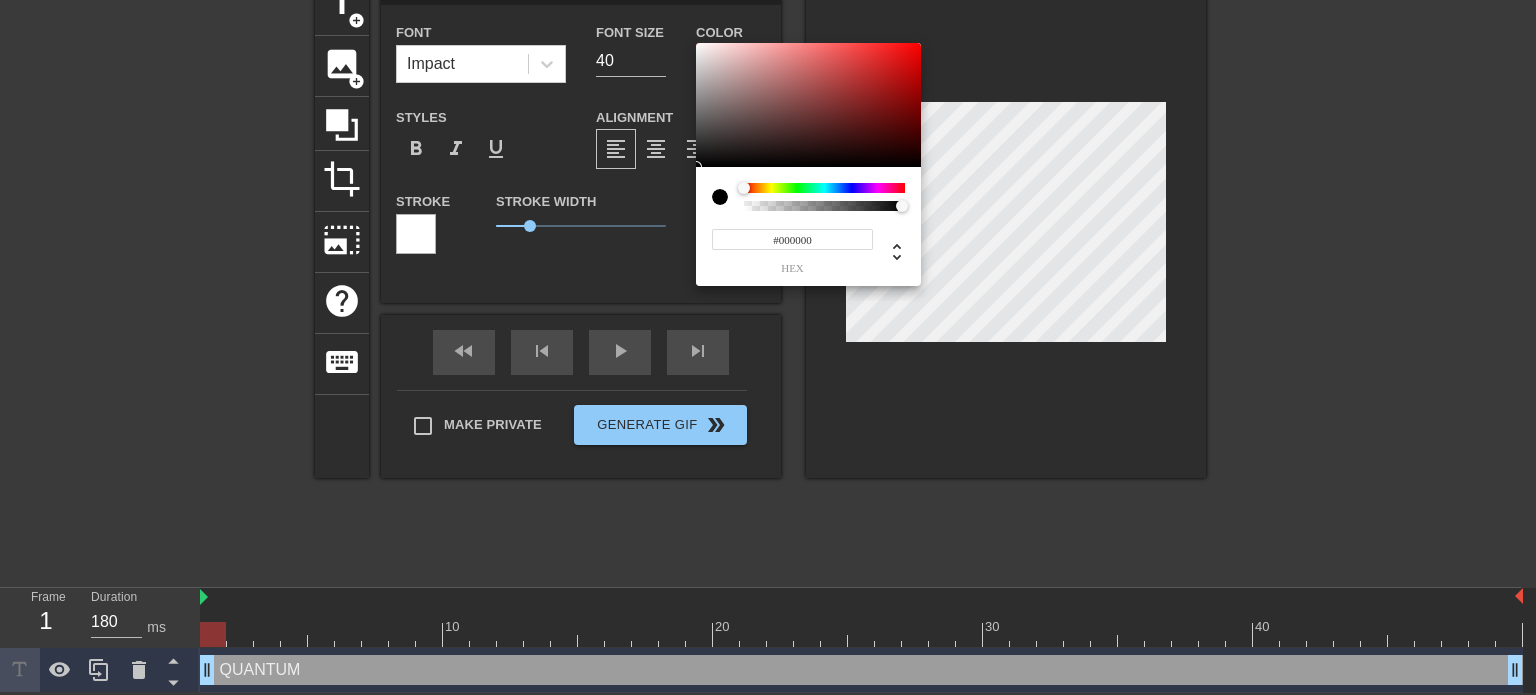 click at bounding box center [824, 206] 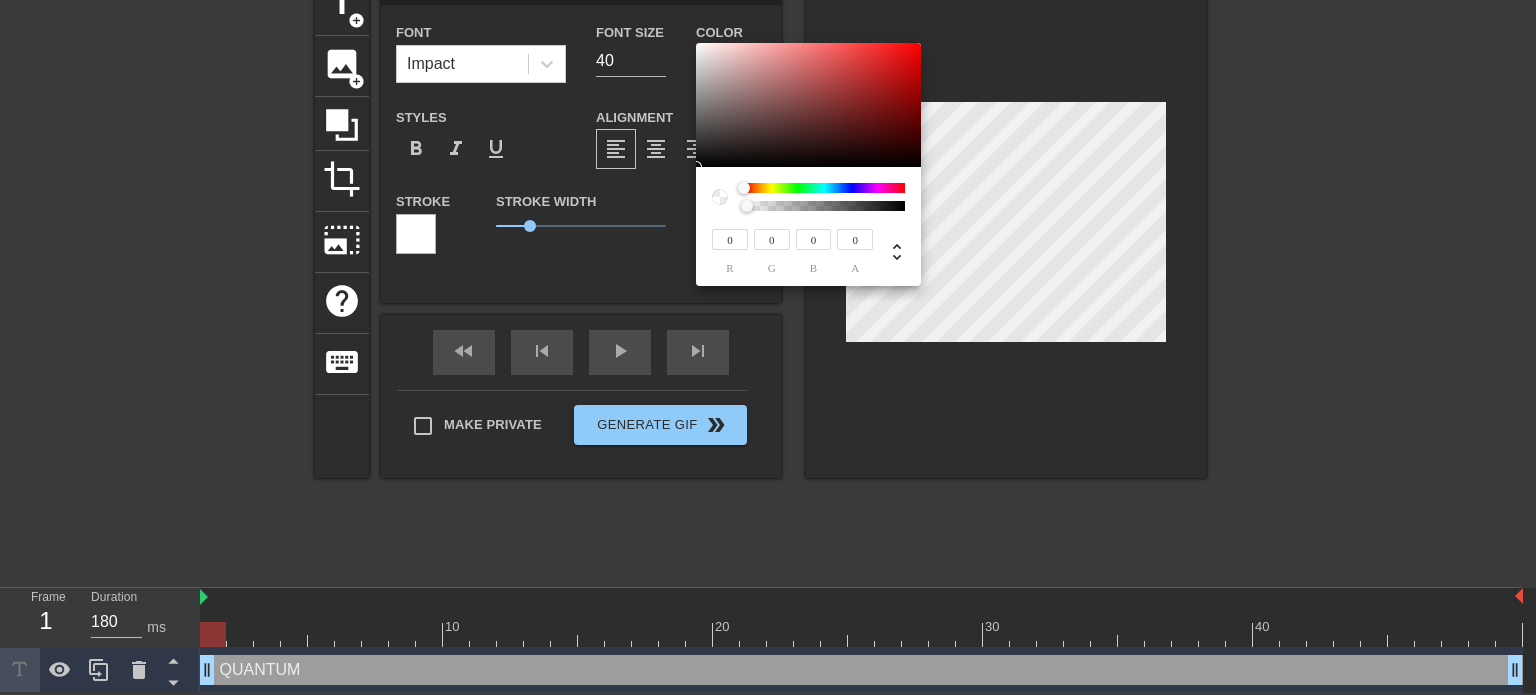 click at bounding box center [824, 206] 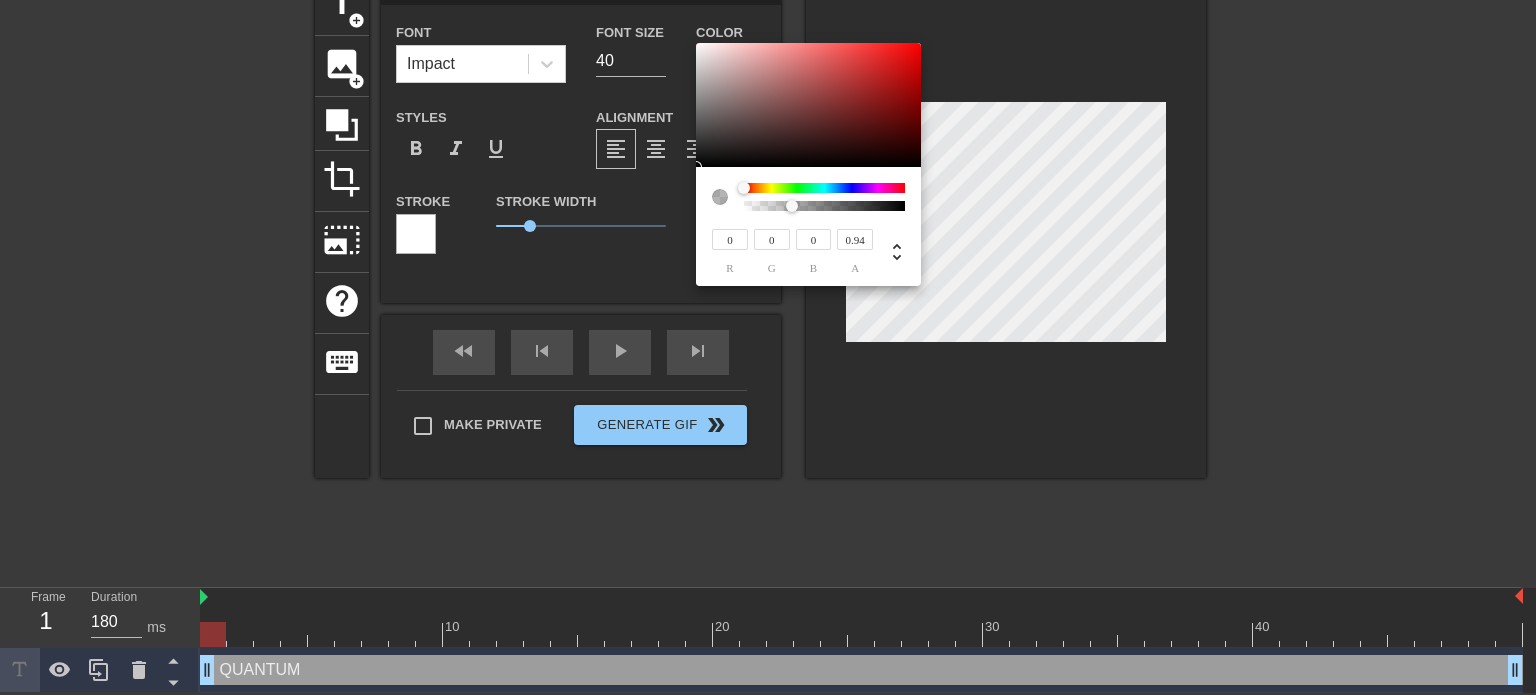 type on "1" 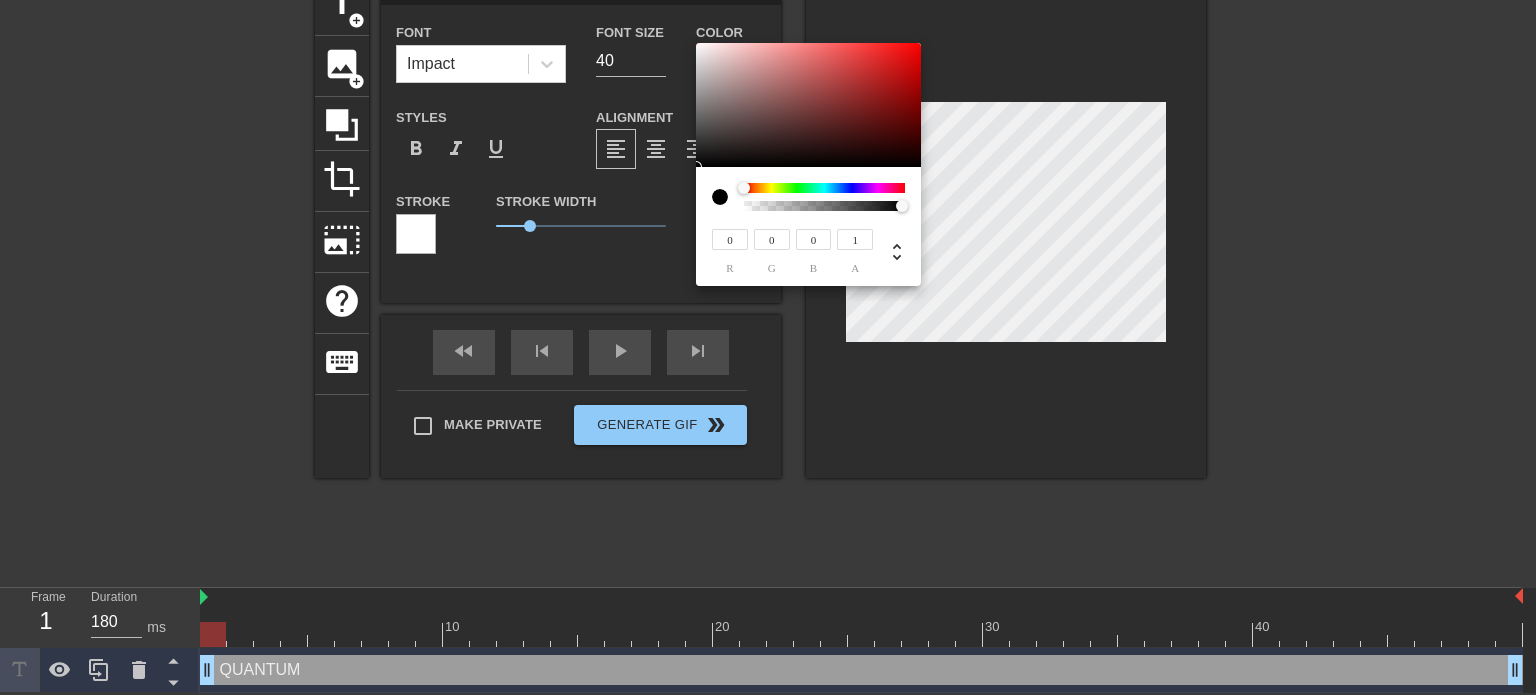 drag, startPoint x: 748, startPoint y: 207, endPoint x: 980, endPoint y: 228, distance: 232.94849 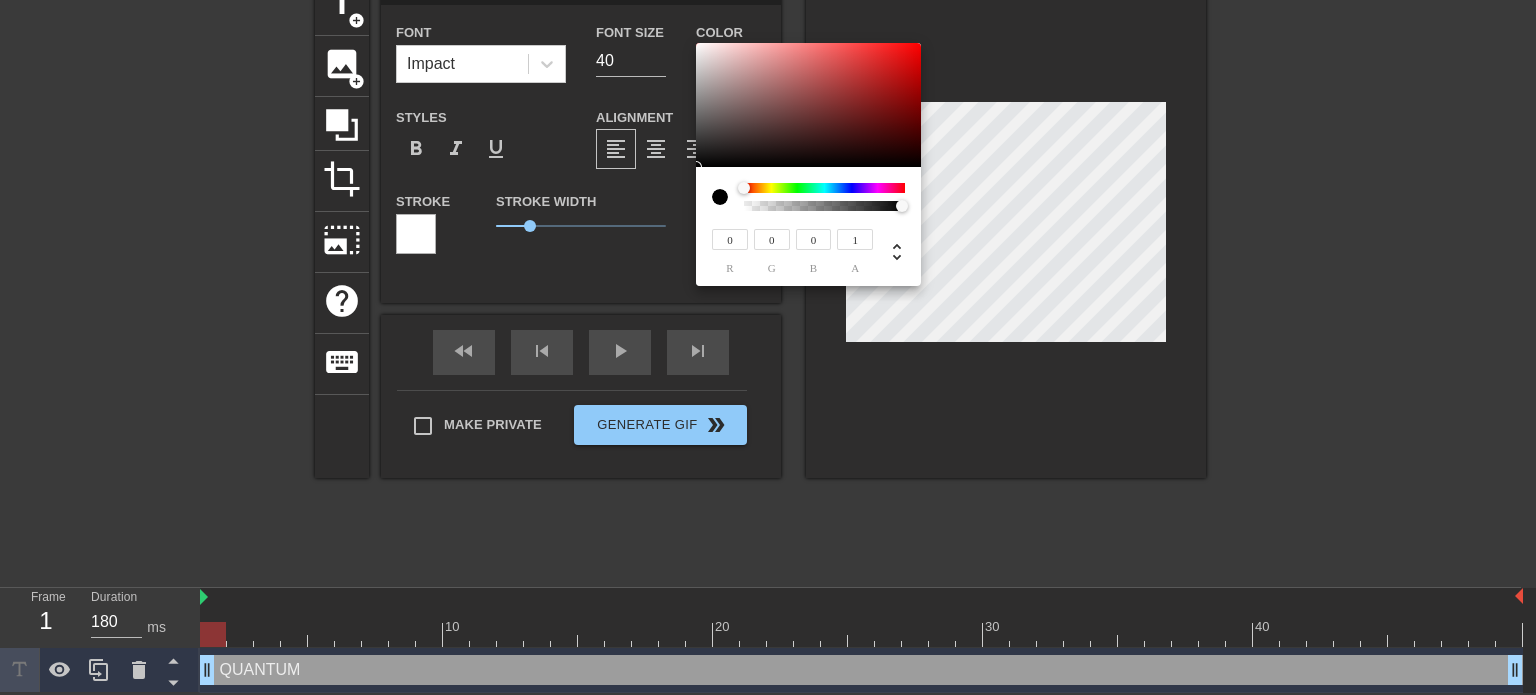 type on "242" 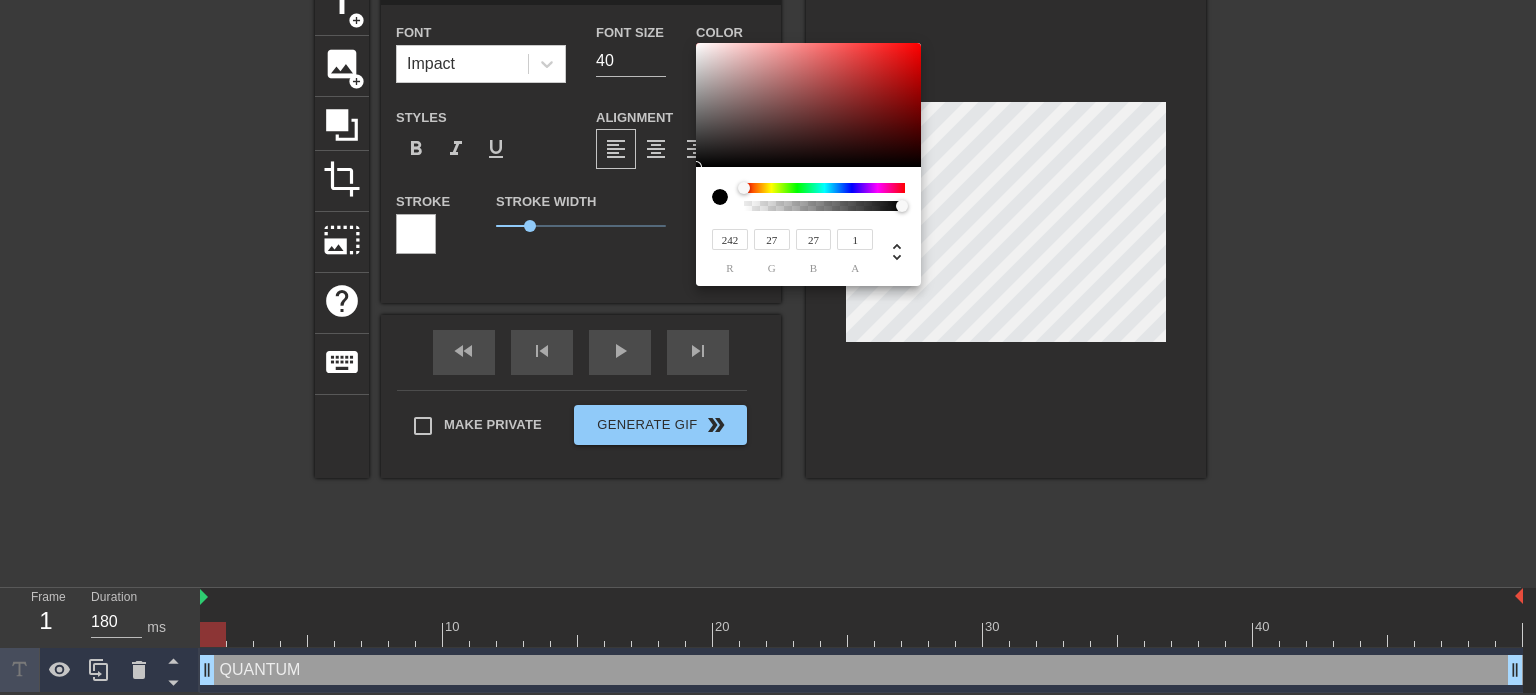 click at bounding box center [808, 105] 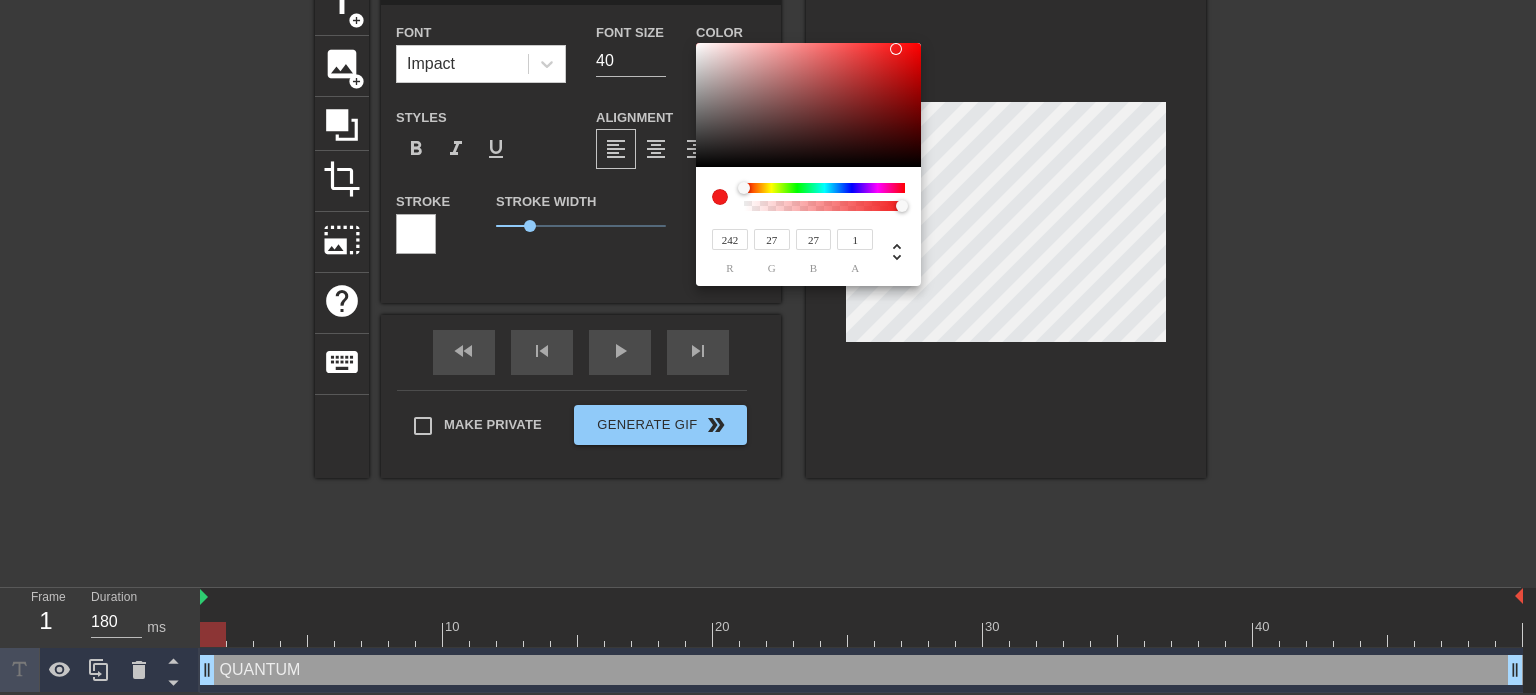 type on "250" 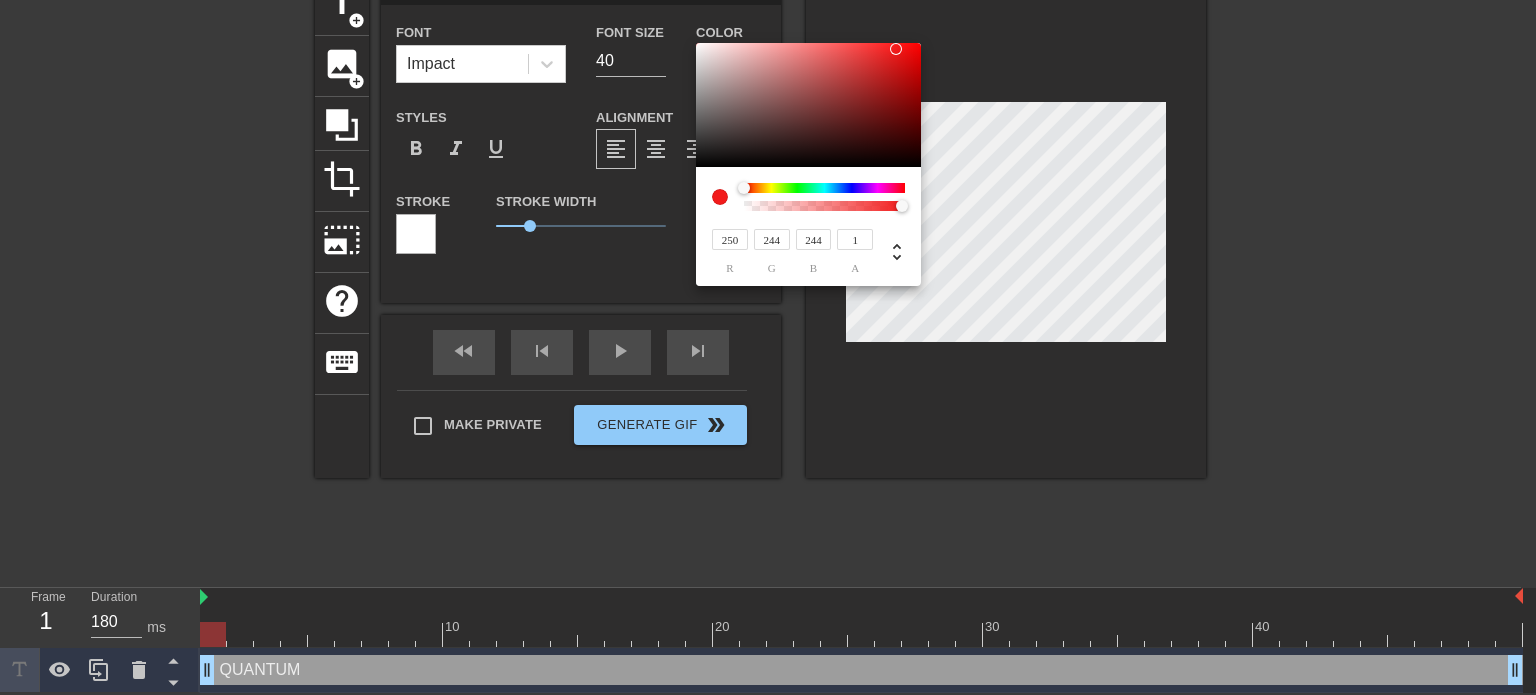 click at bounding box center (808, 105) 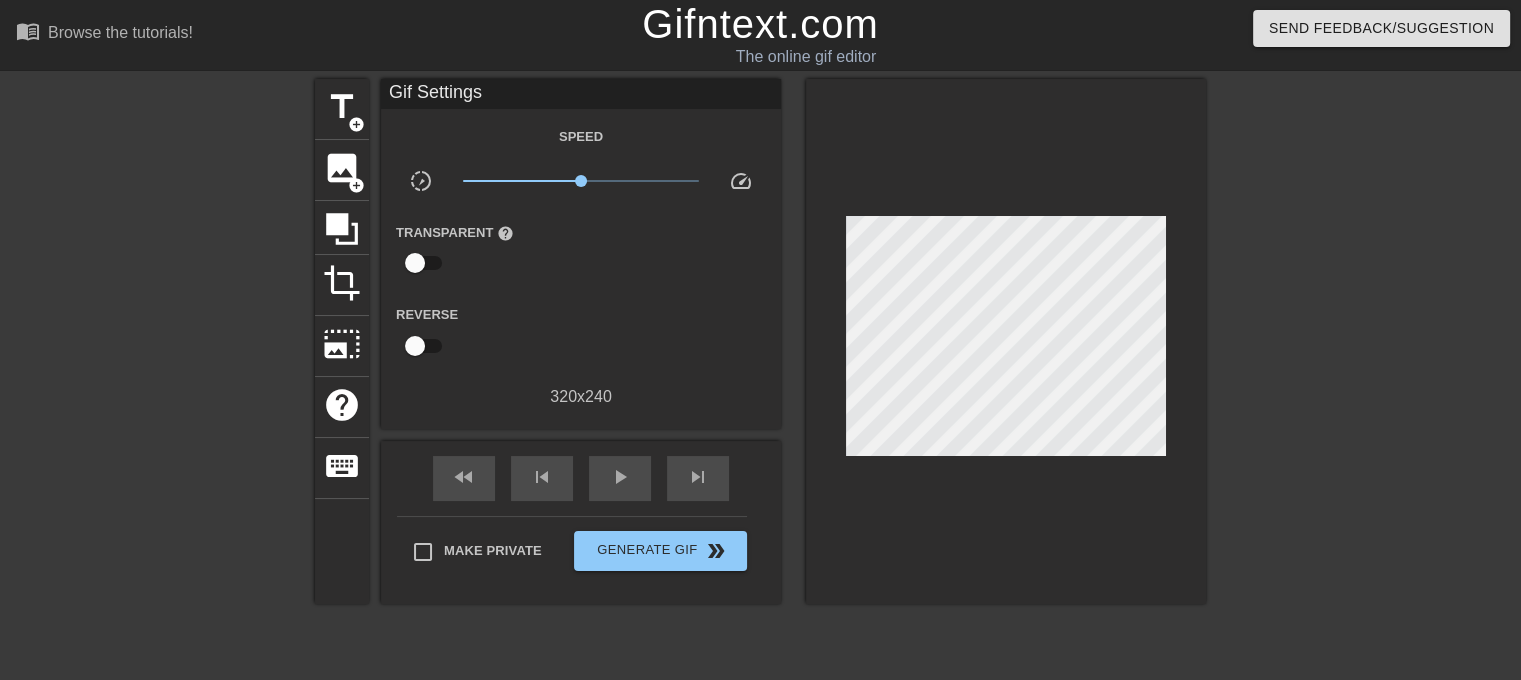 scroll, scrollTop: 0, scrollLeft: 0, axis: both 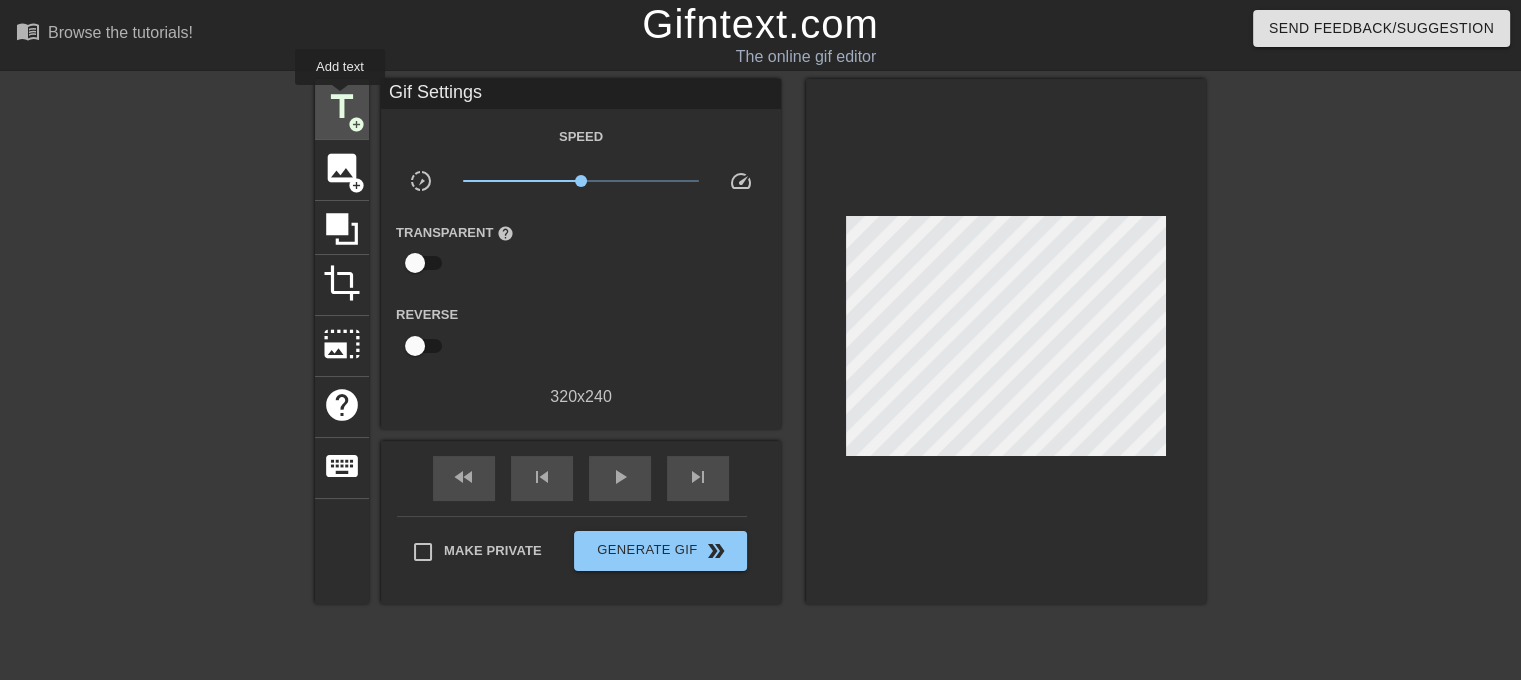 click on "title" at bounding box center [342, 107] 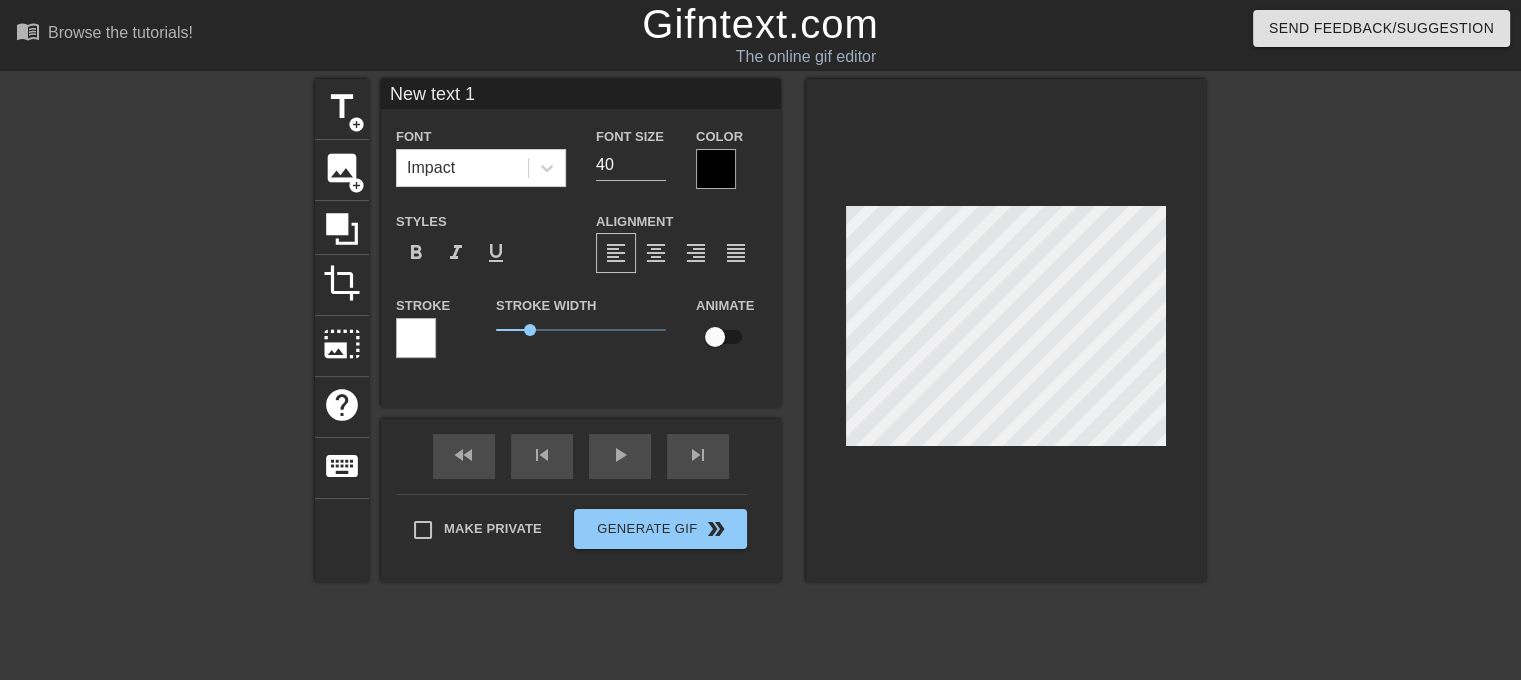 scroll, scrollTop: 165, scrollLeft: 0, axis: vertical 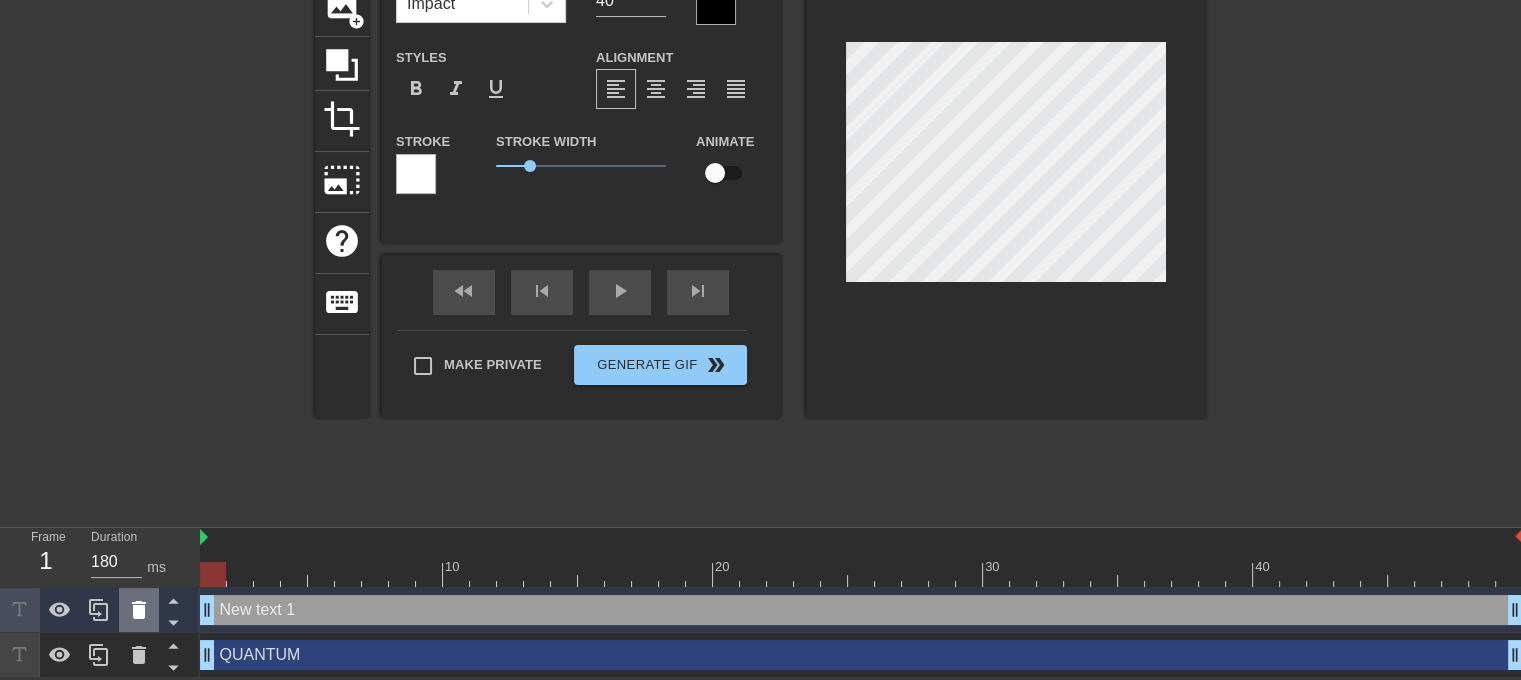 click 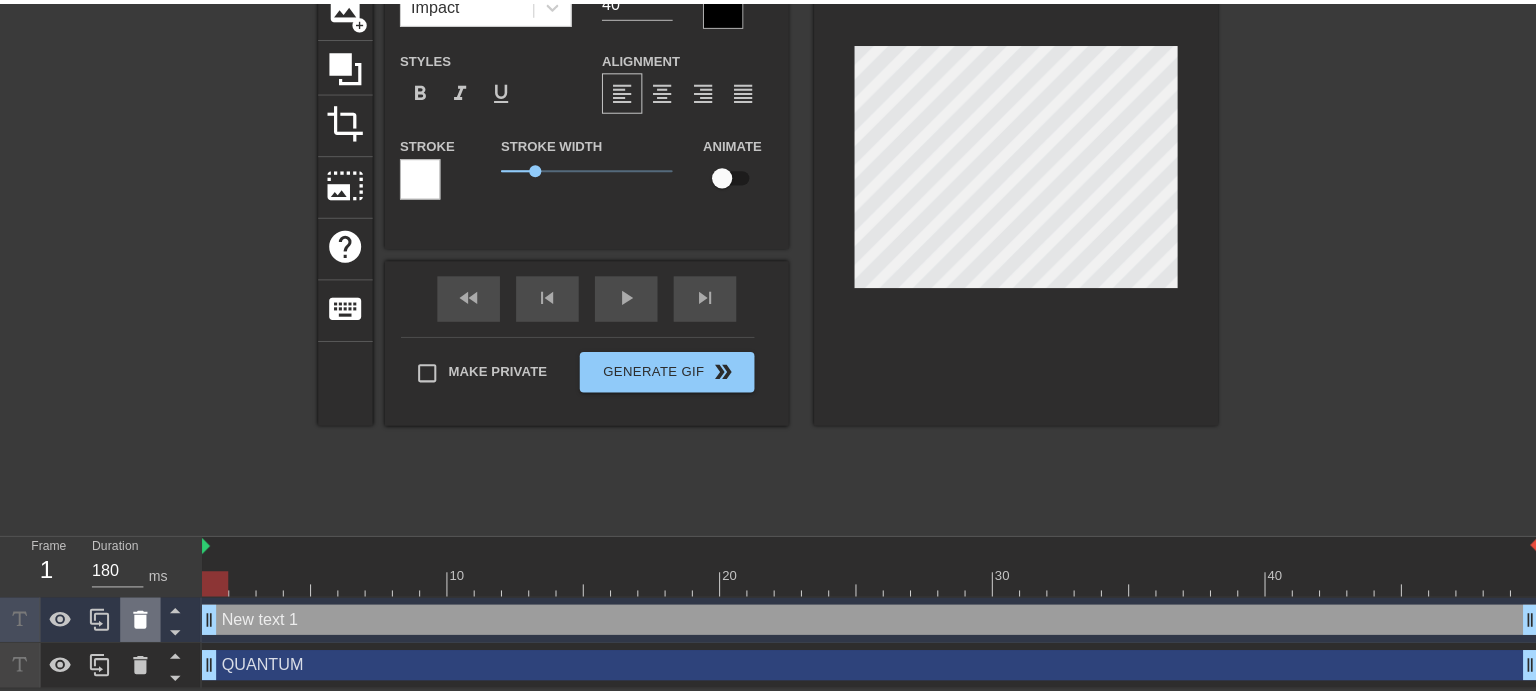 scroll, scrollTop: 150, scrollLeft: 0, axis: vertical 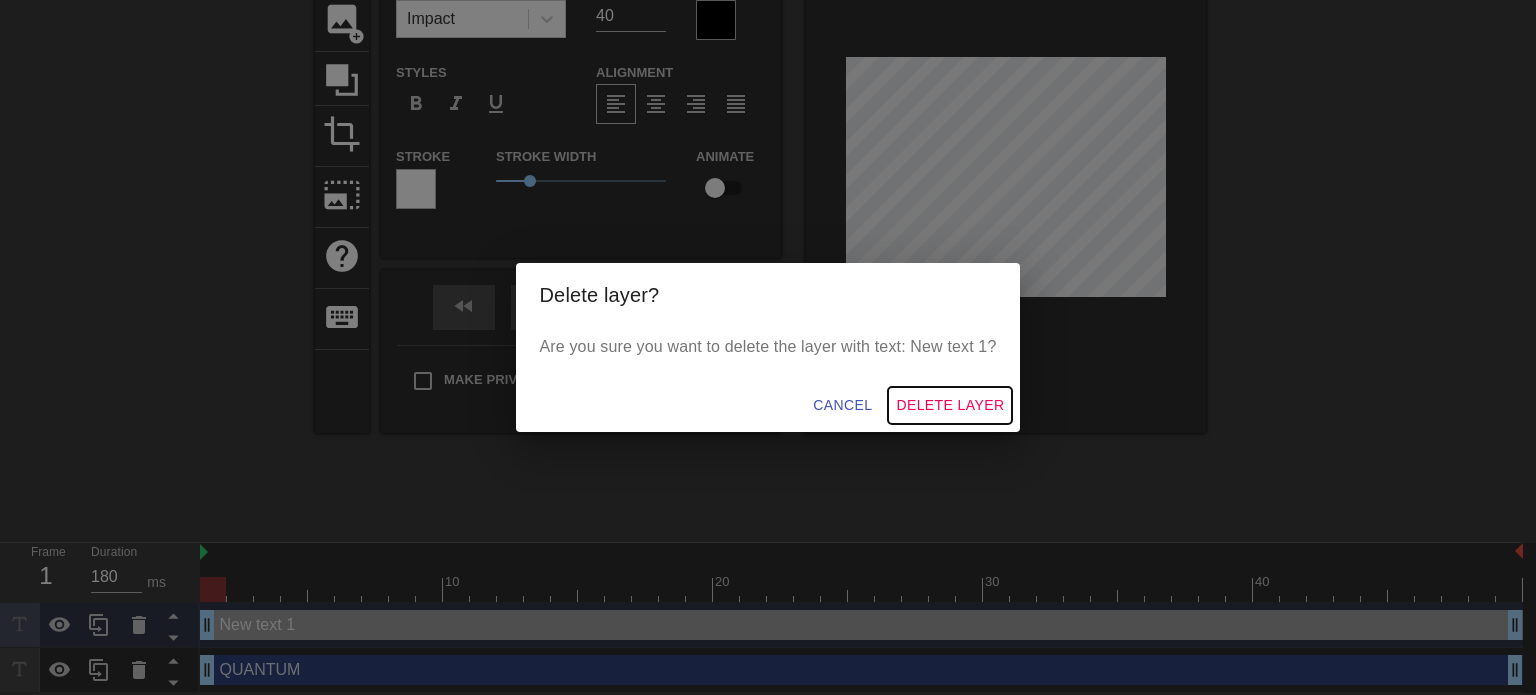 click on "Delete Layer" at bounding box center [950, 405] 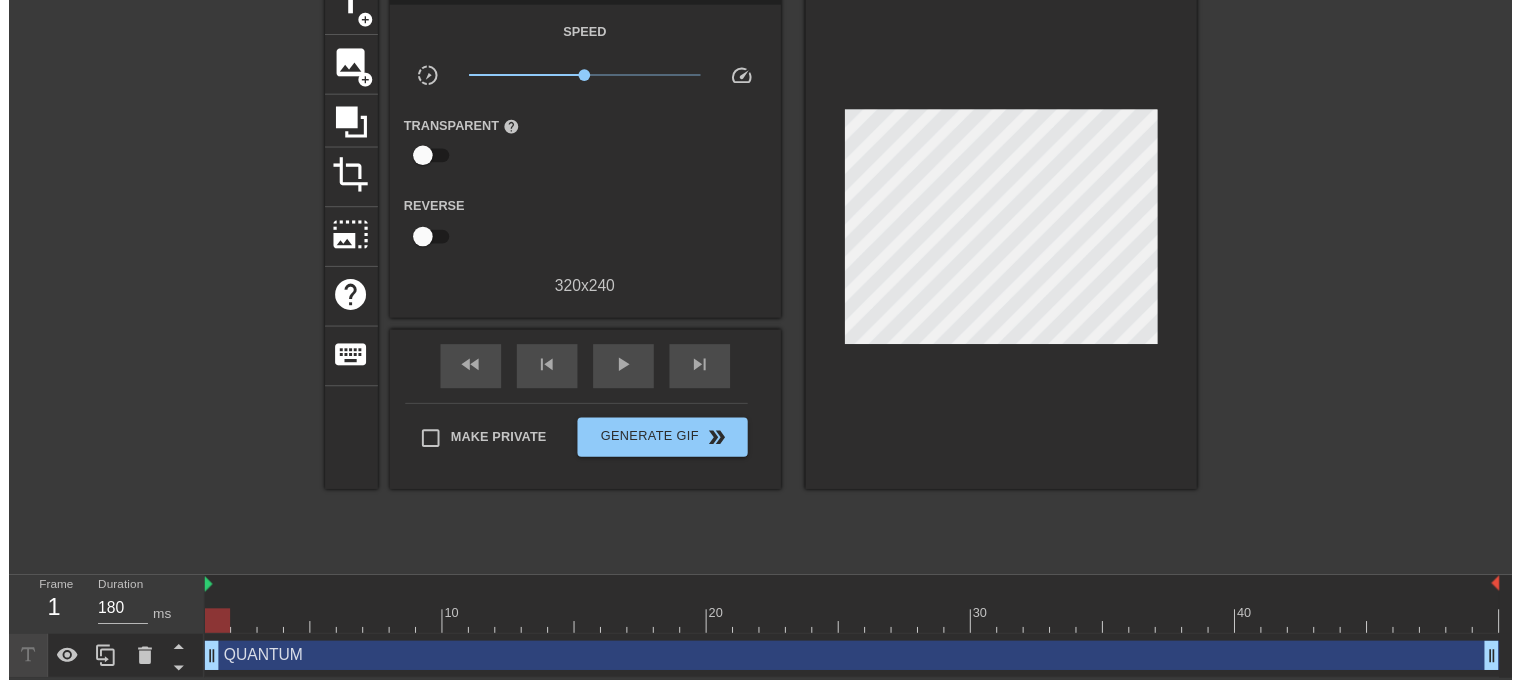 scroll, scrollTop: 120, scrollLeft: 0, axis: vertical 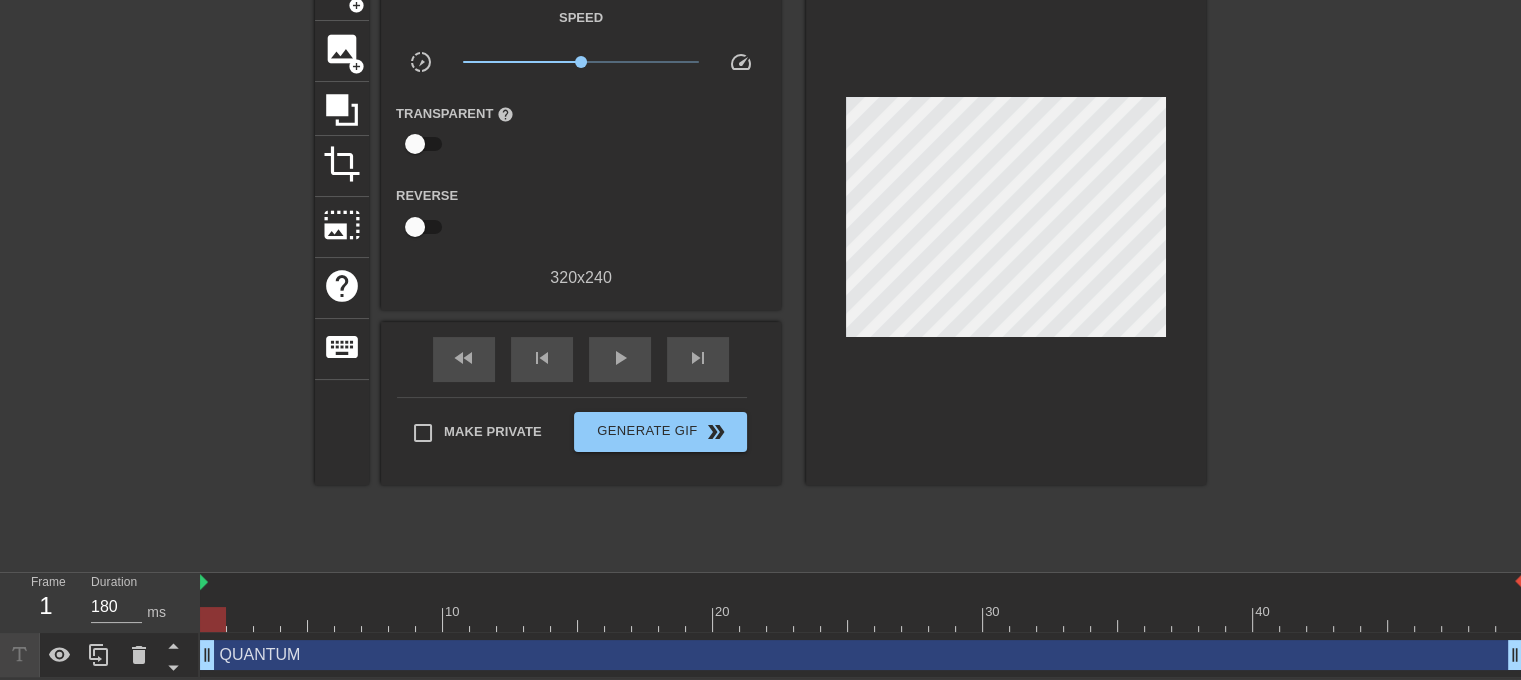 click on "QUANTUM drag_handle drag_handle" at bounding box center (861, 655) 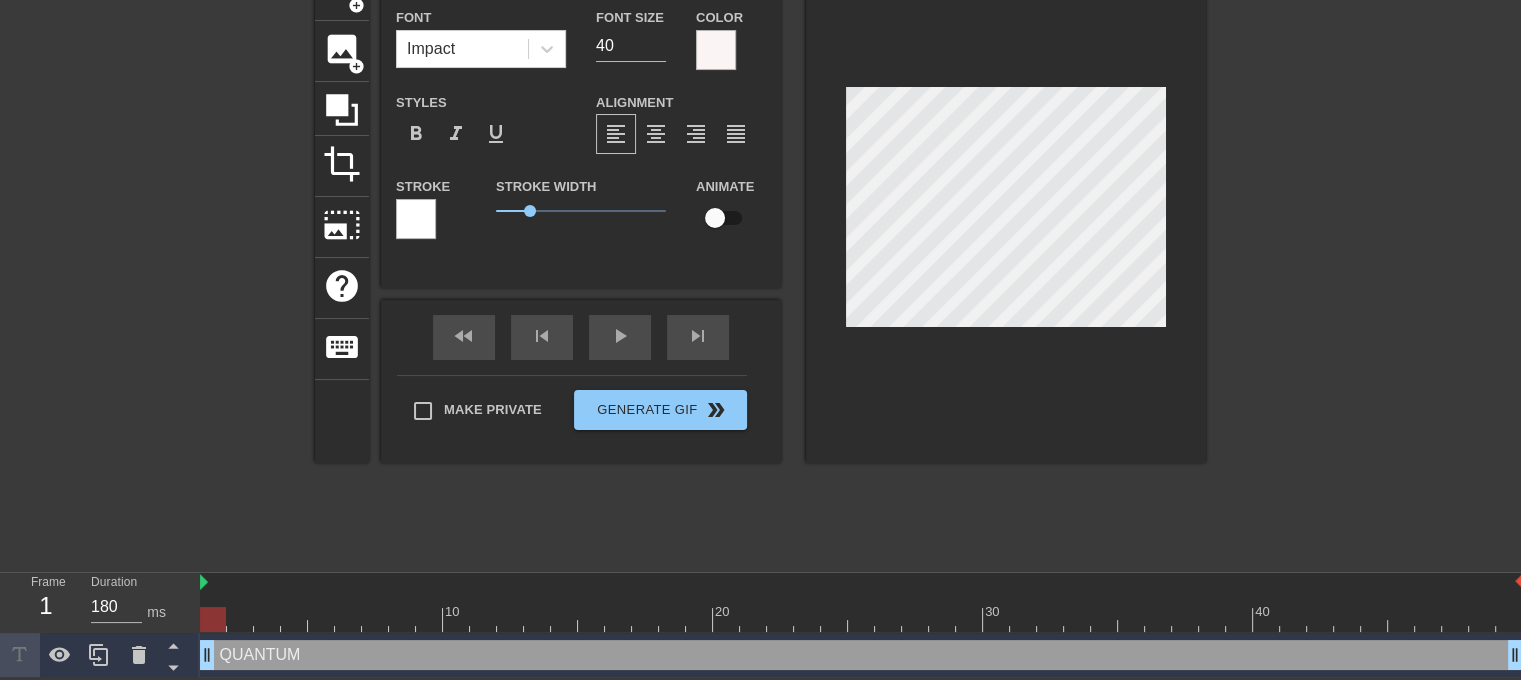 click at bounding box center (716, 50) 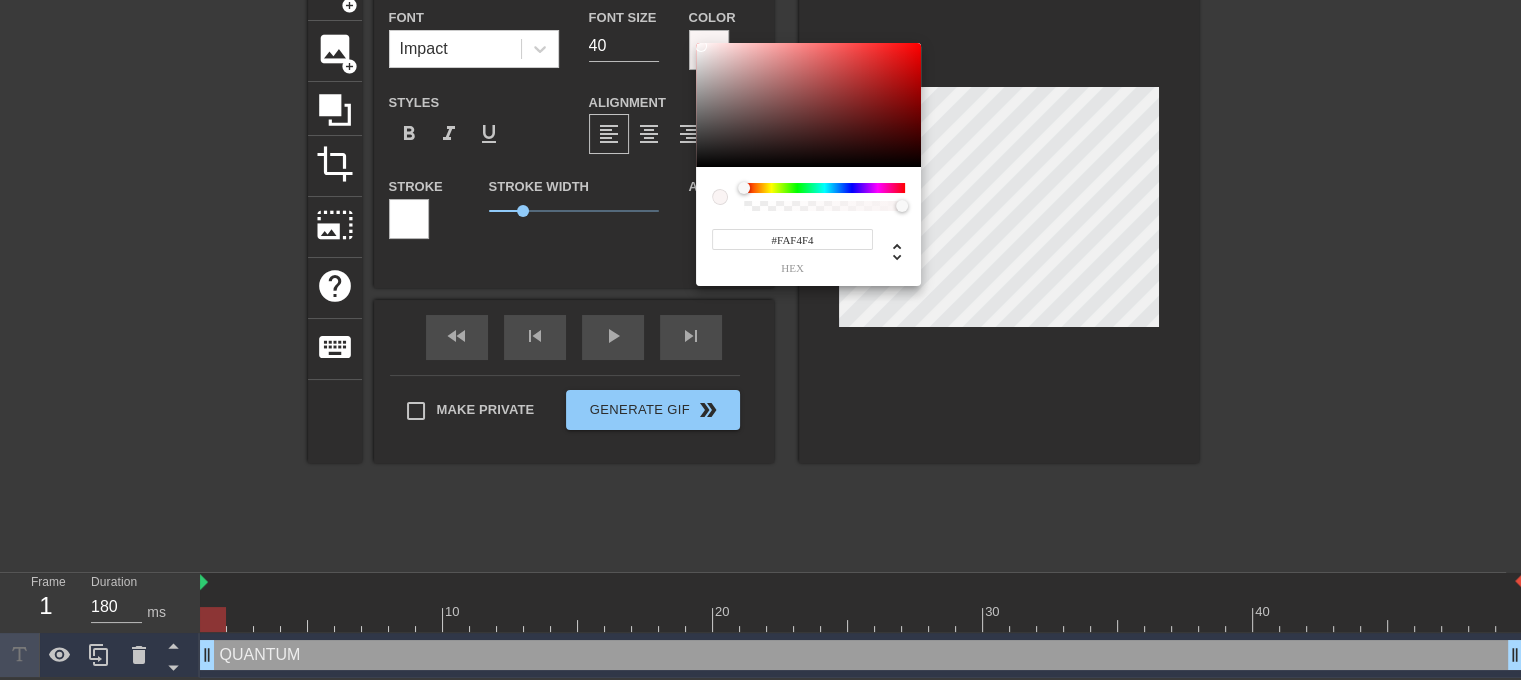 scroll, scrollTop: 105, scrollLeft: 0, axis: vertical 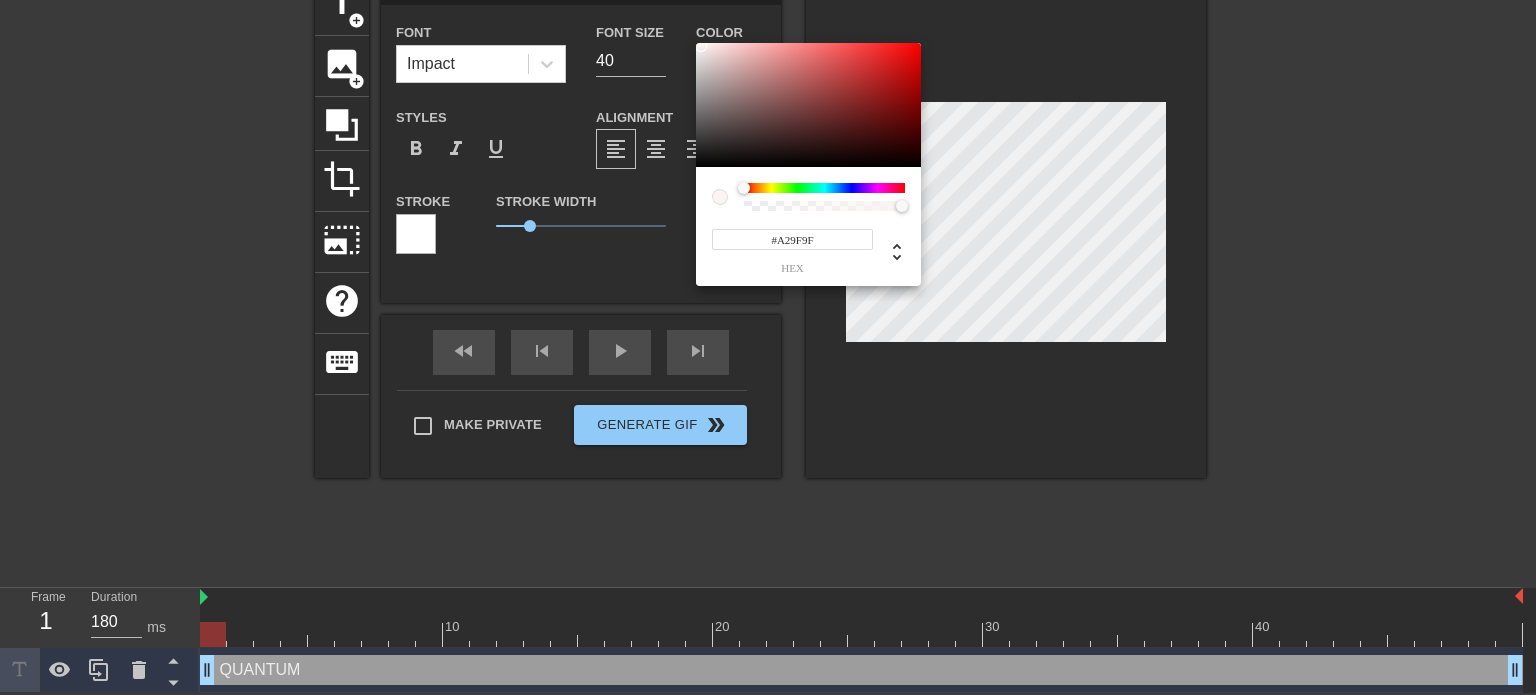 click at bounding box center [808, 105] 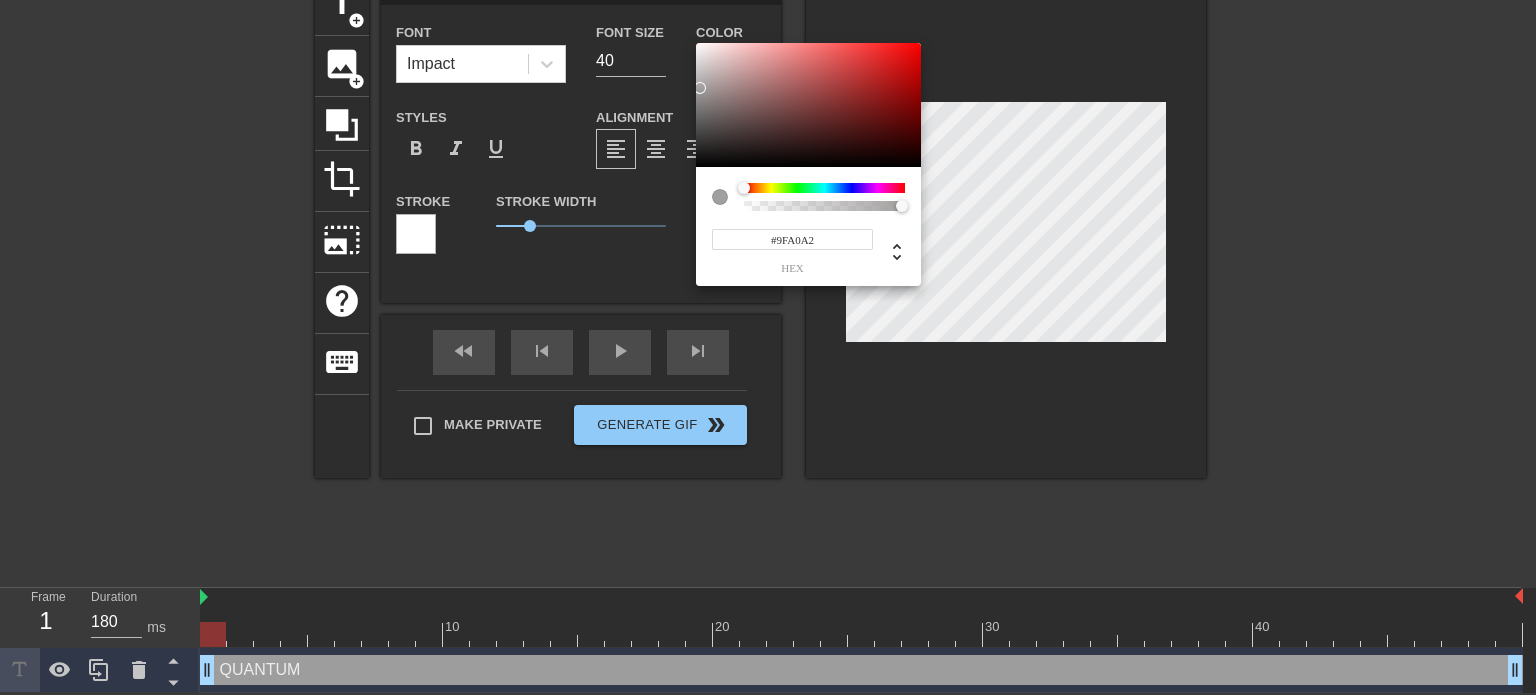 click at bounding box center (824, 188) 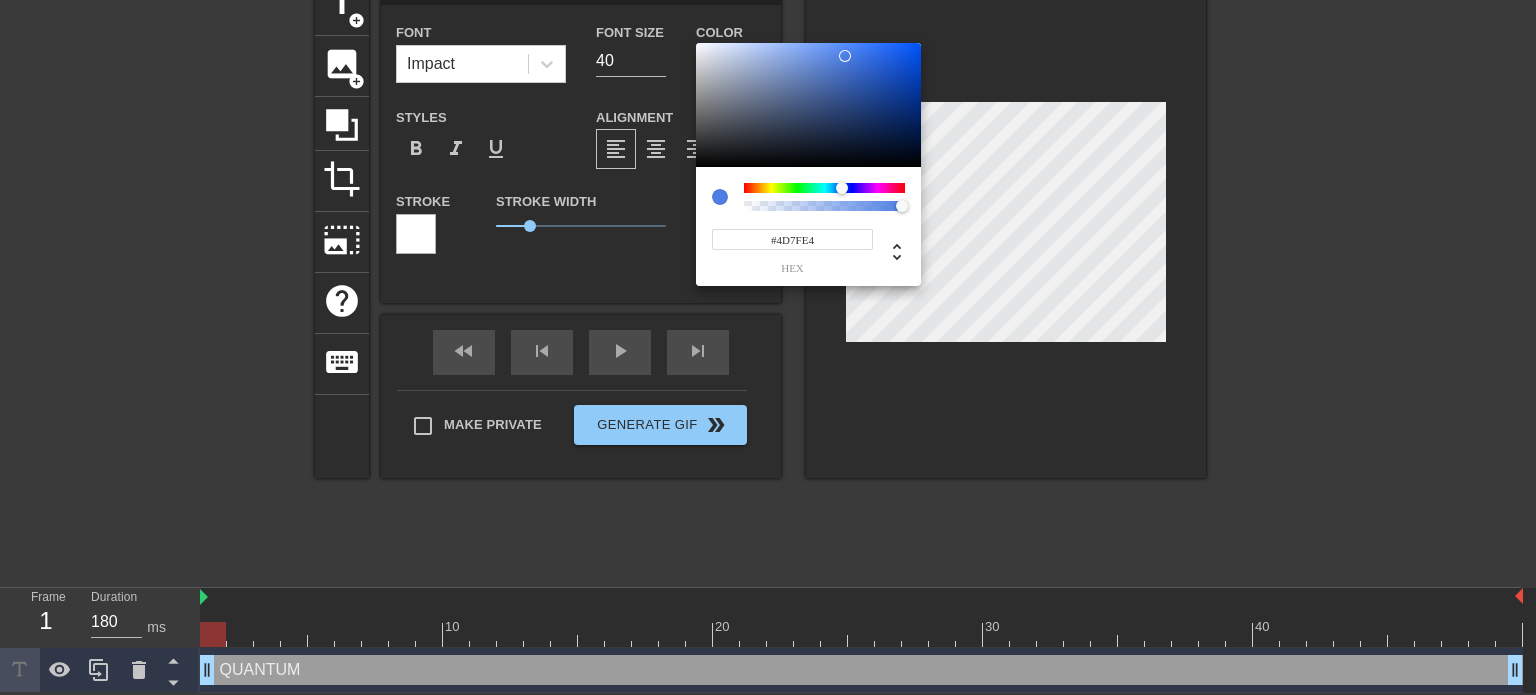 click at bounding box center [808, 105] 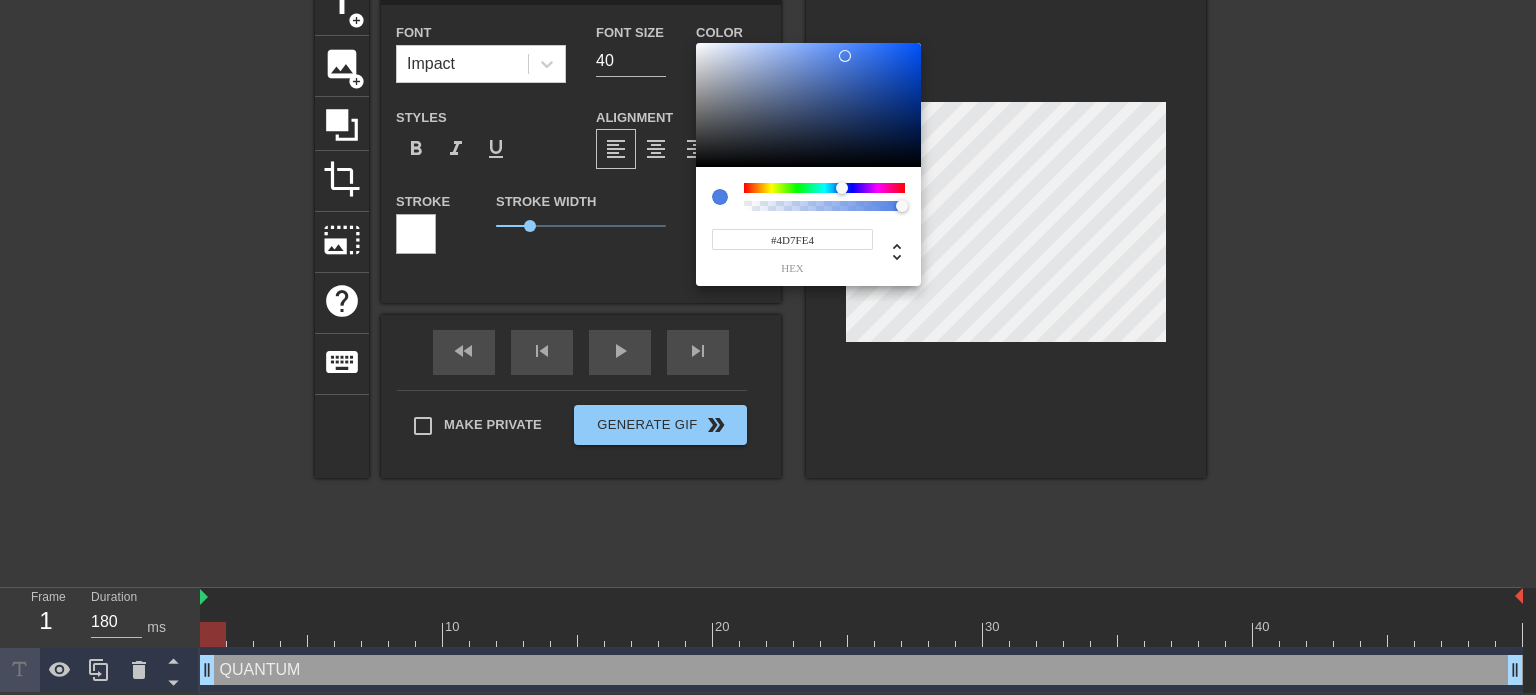 type on "#3073FA" 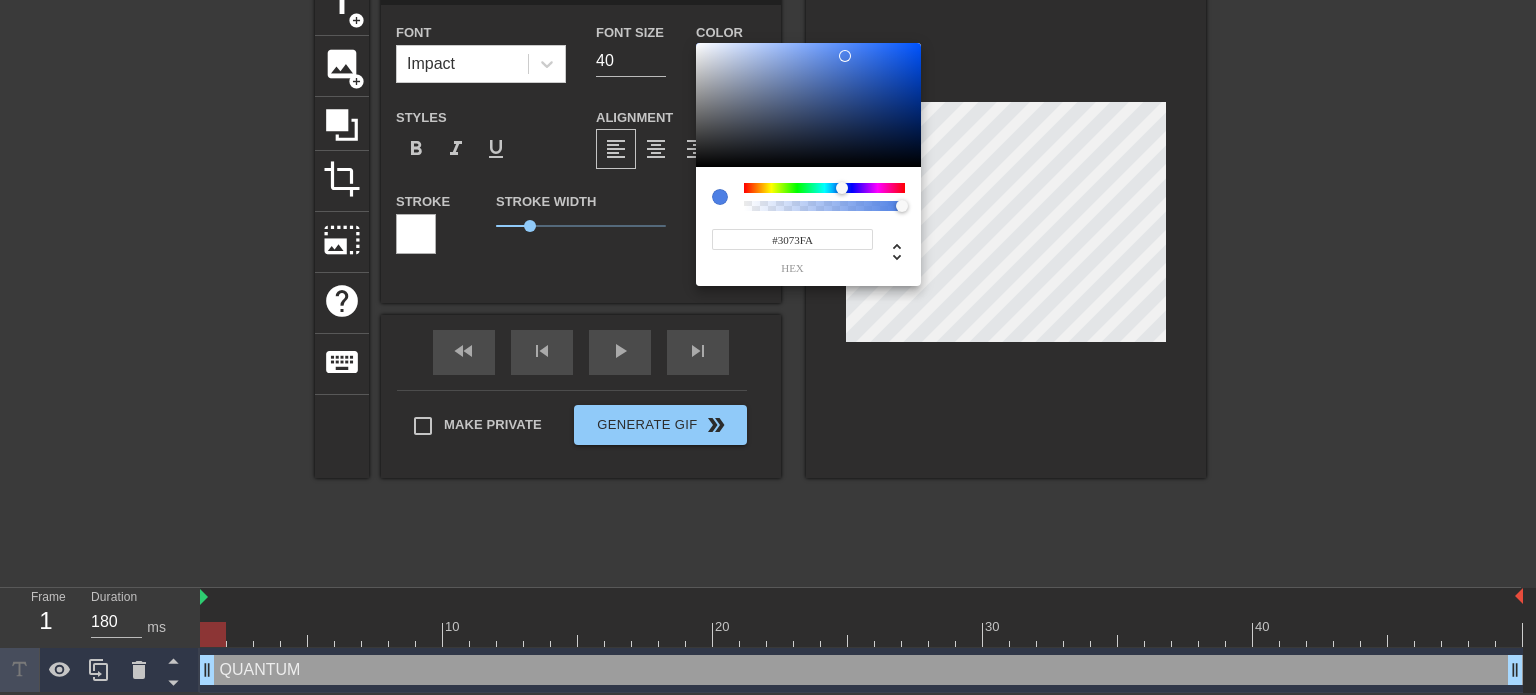 click at bounding box center [808, 105] 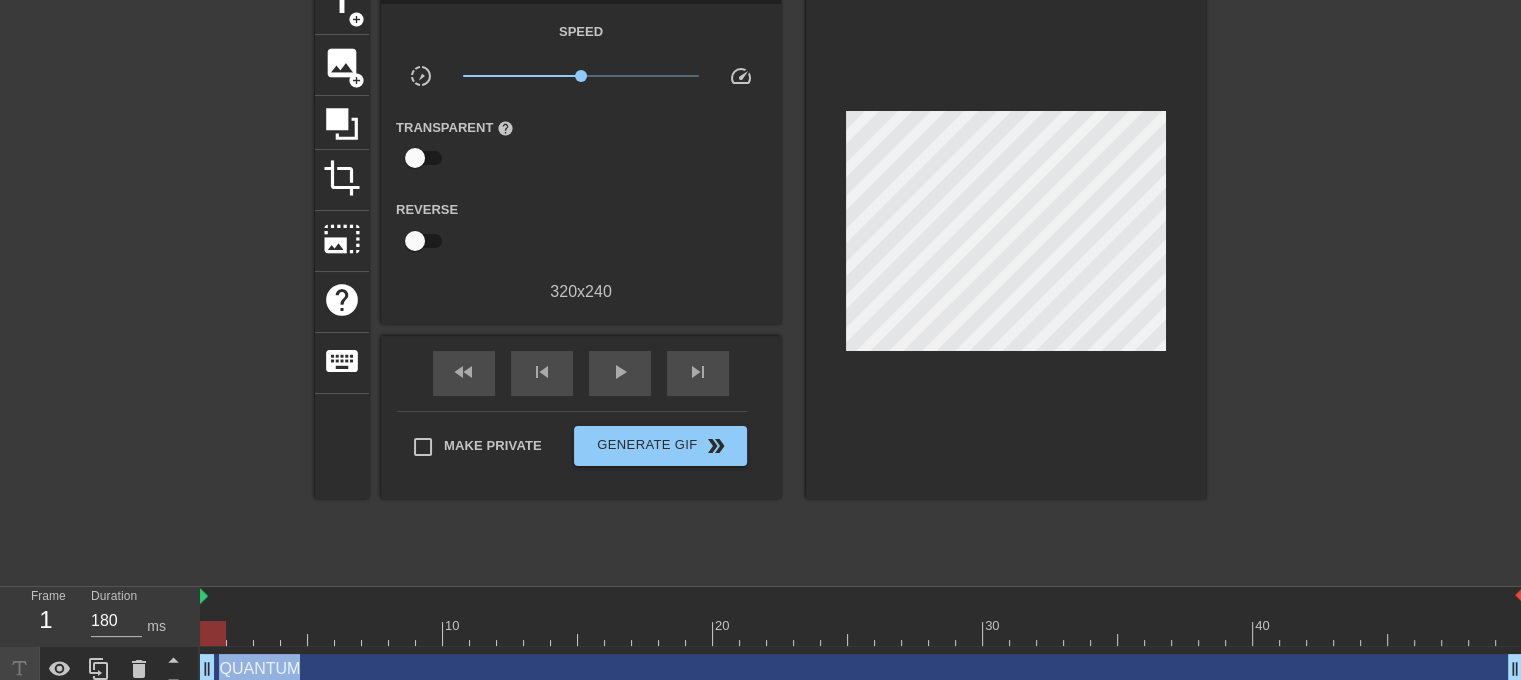 scroll, scrollTop: 120, scrollLeft: 0, axis: vertical 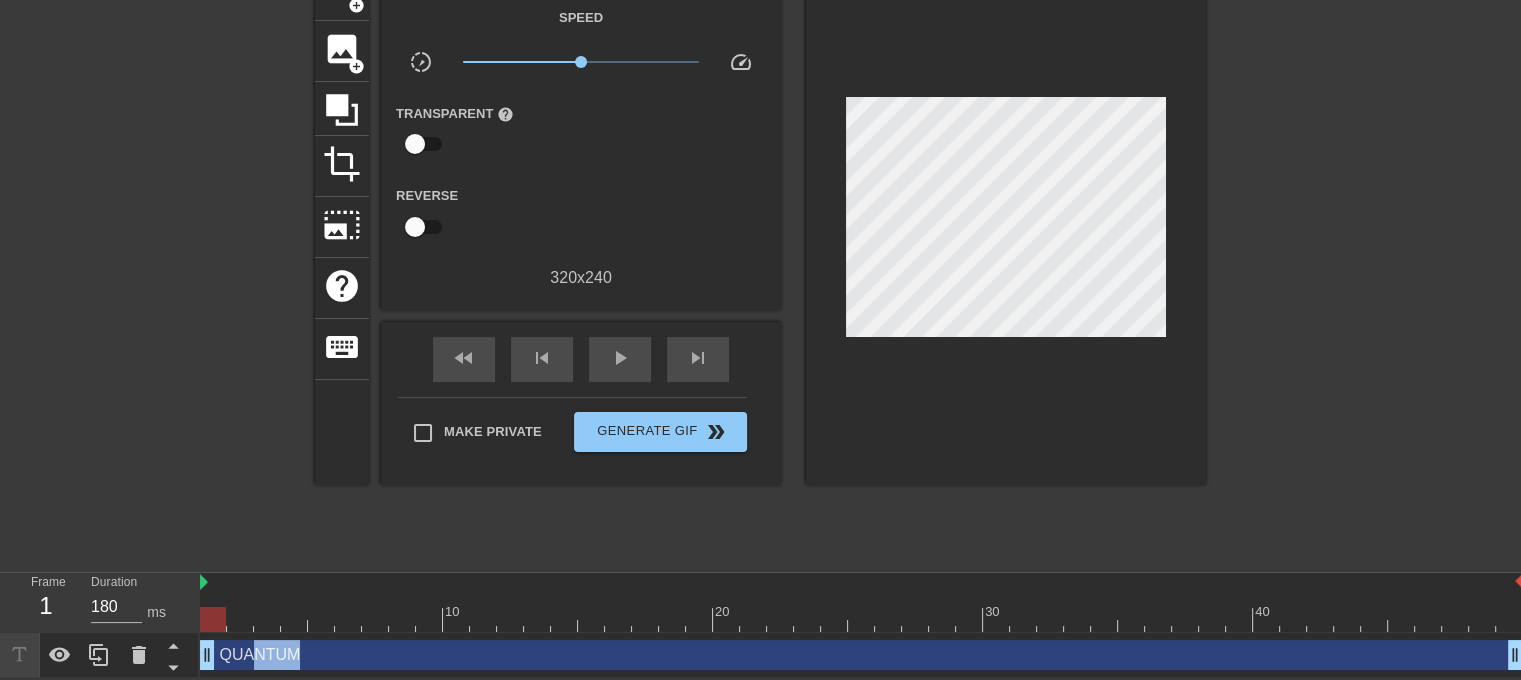 drag, startPoint x: 204, startPoint y: 666, endPoint x: 252, endPoint y: 662, distance: 48.166378 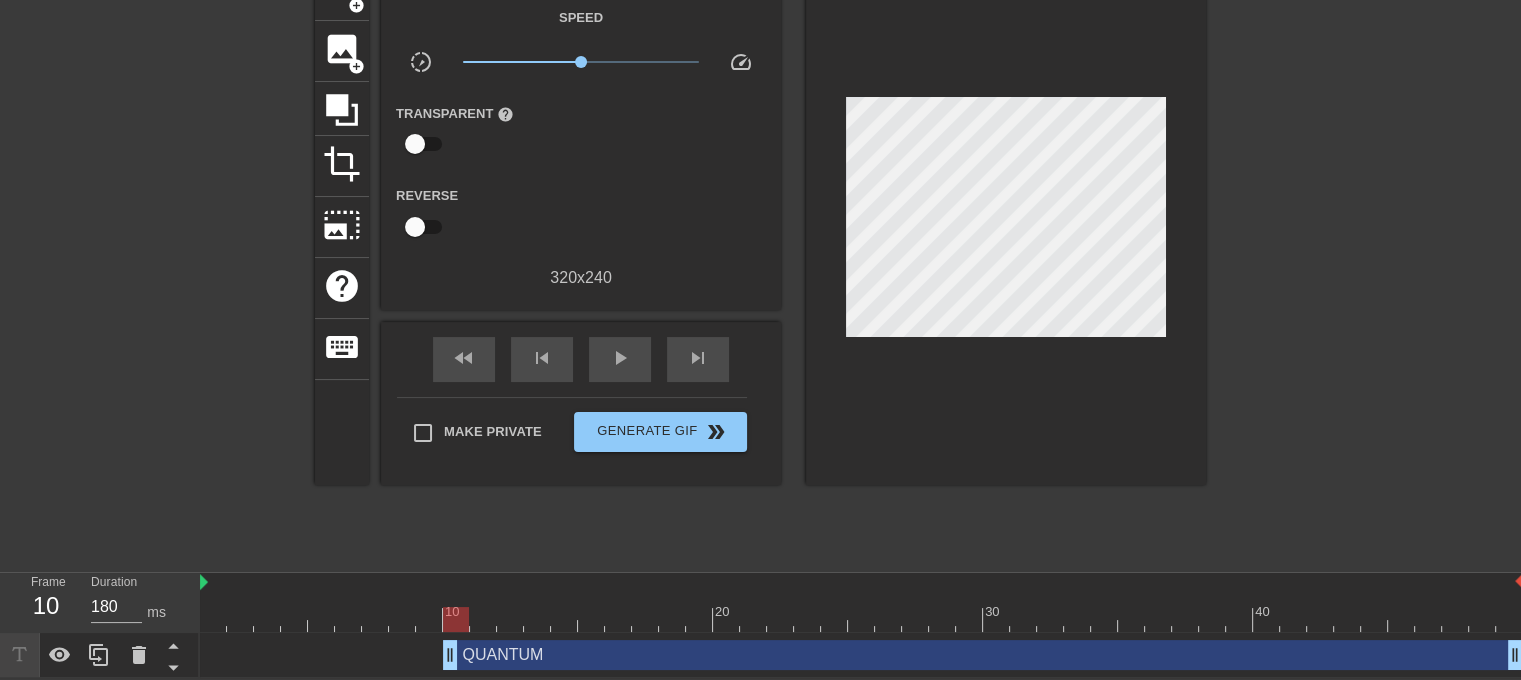 drag, startPoint x: 211, startPoint y: 651, endPoint x: 464, endPoint y: 636, distance: 253.44427 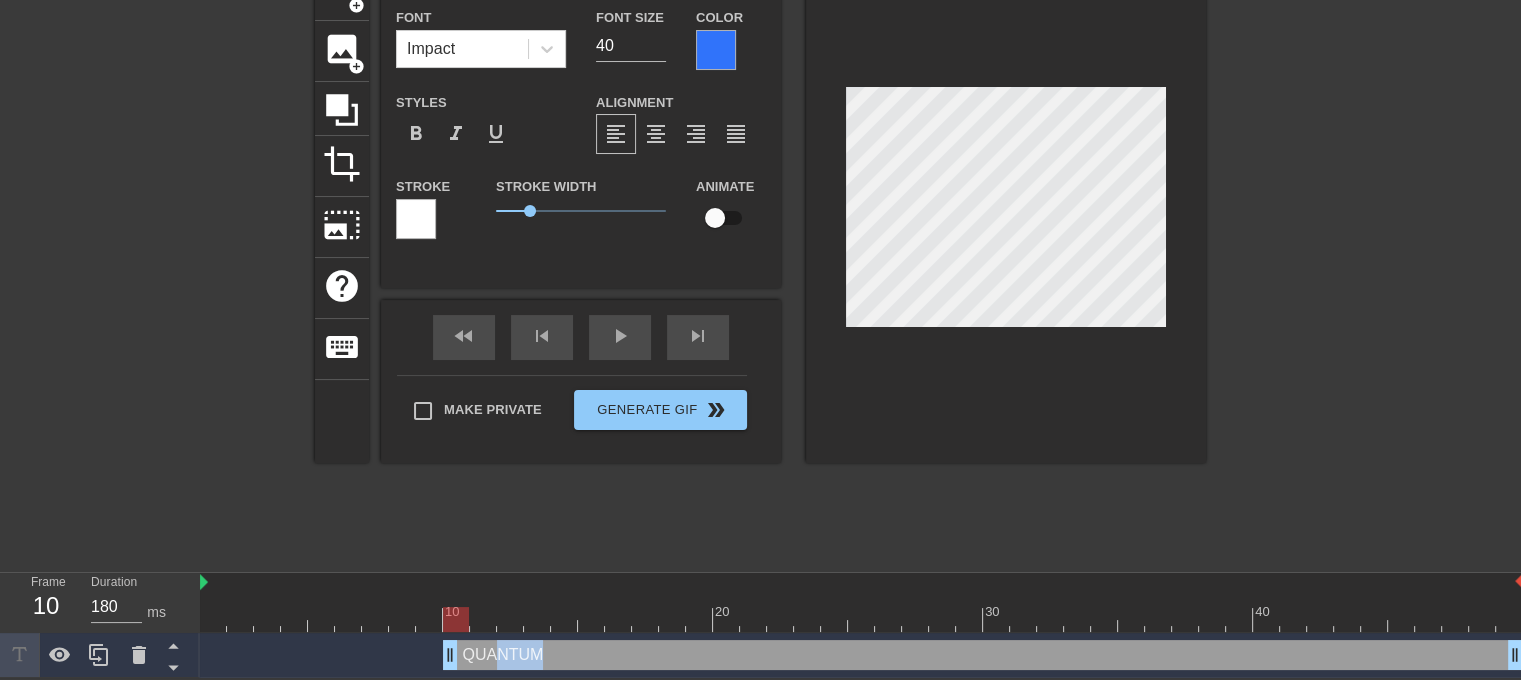 click at bounding box center (1006, 211) 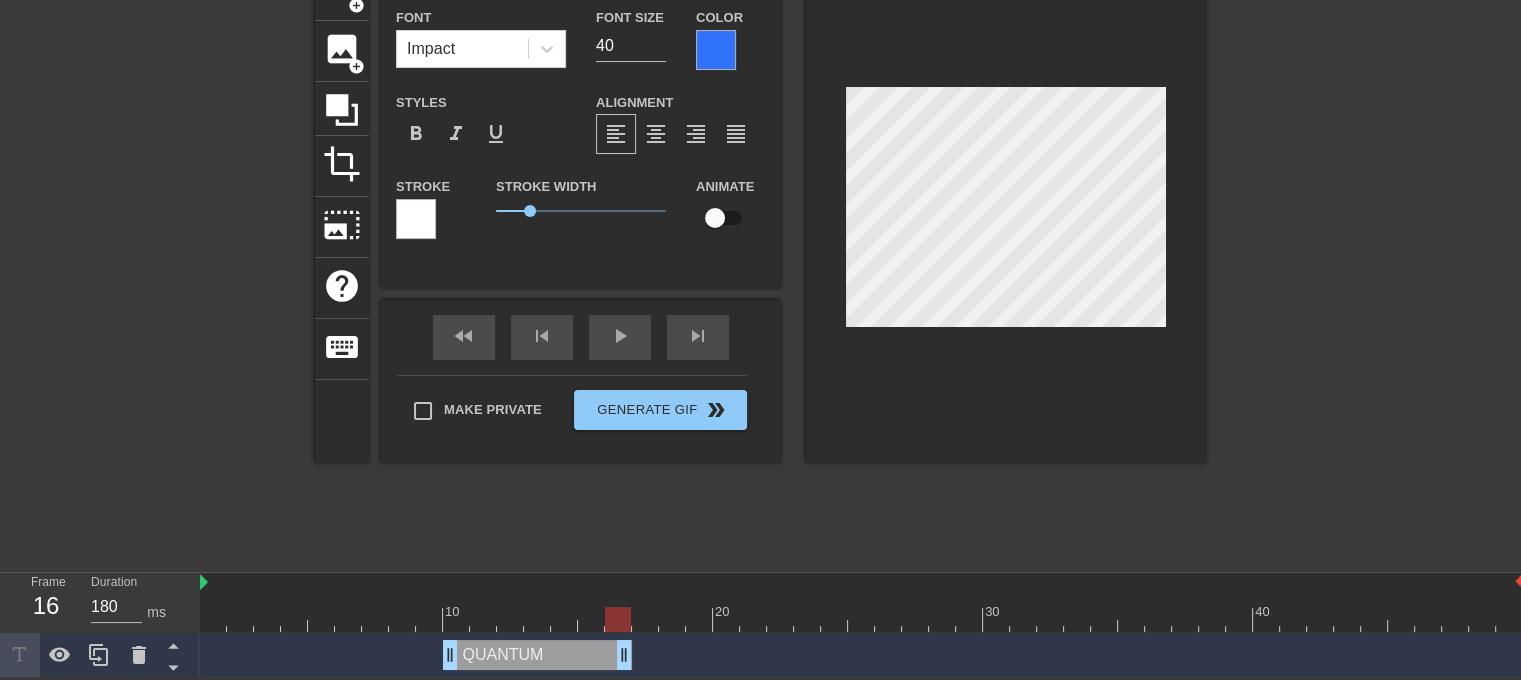 drag, startPoint x: 1514, startPoint y: 659, endPoint x: 634, endPoint y: 664, distance: 880.0142 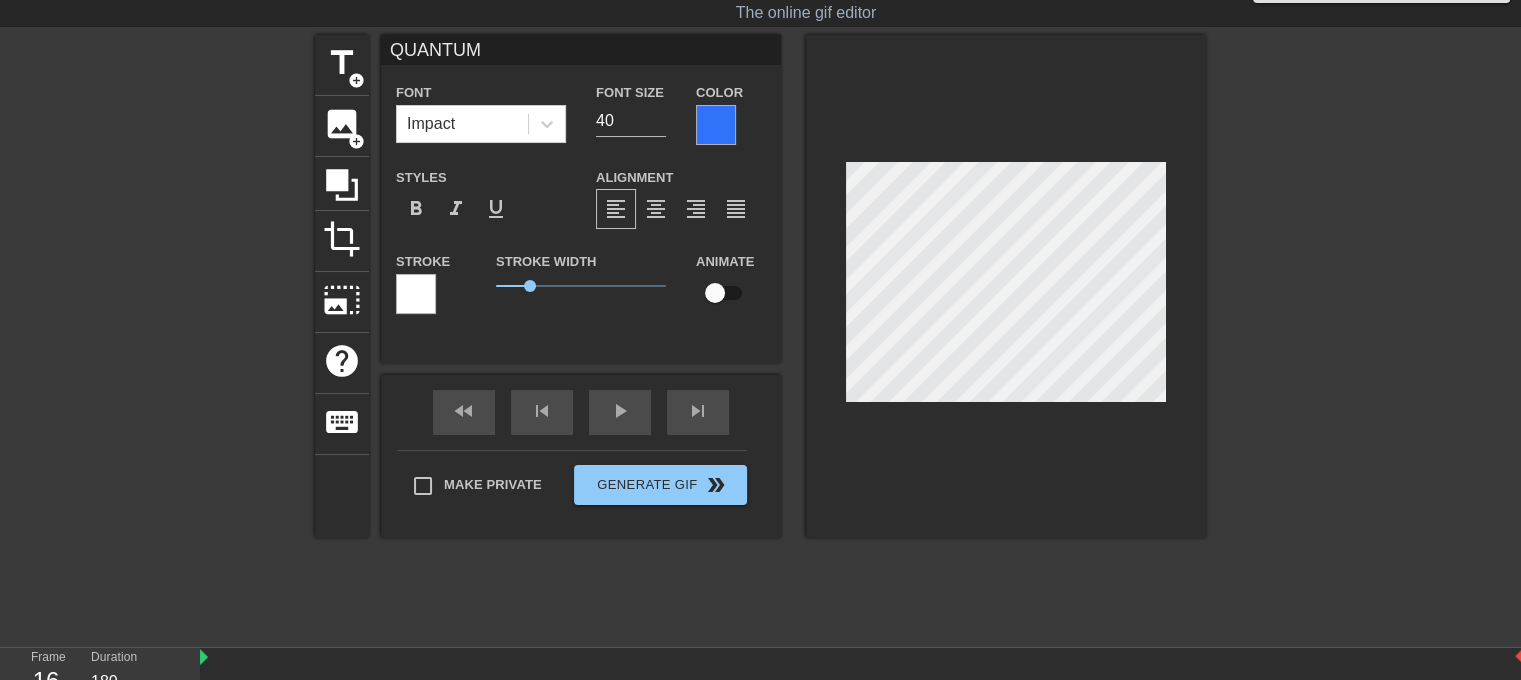 scroll, scrollTop: 45, scrollLeft: 0, axis: vertical 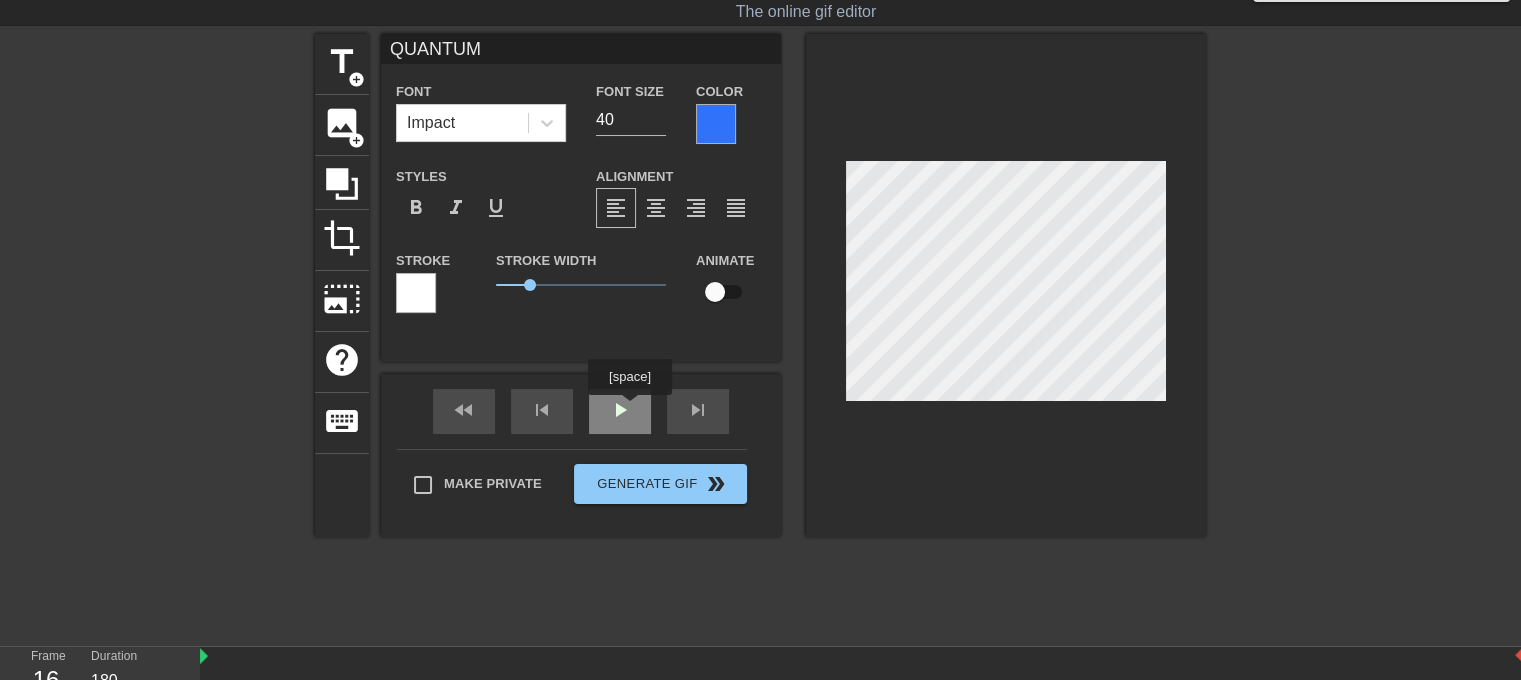 click on "play_arrow" at bounding box center [620, 411] 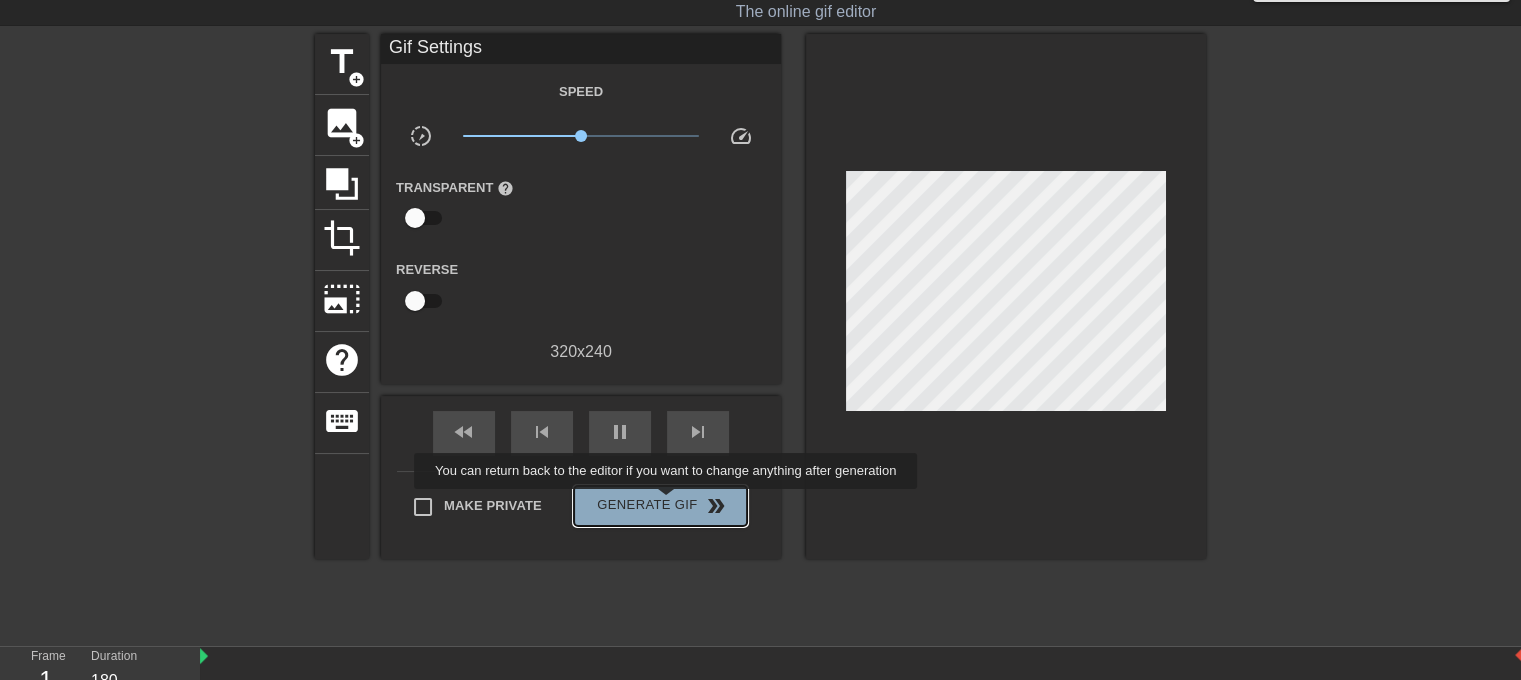 click on "Generate Gif double_arrow" at bounding box center (660, 506) 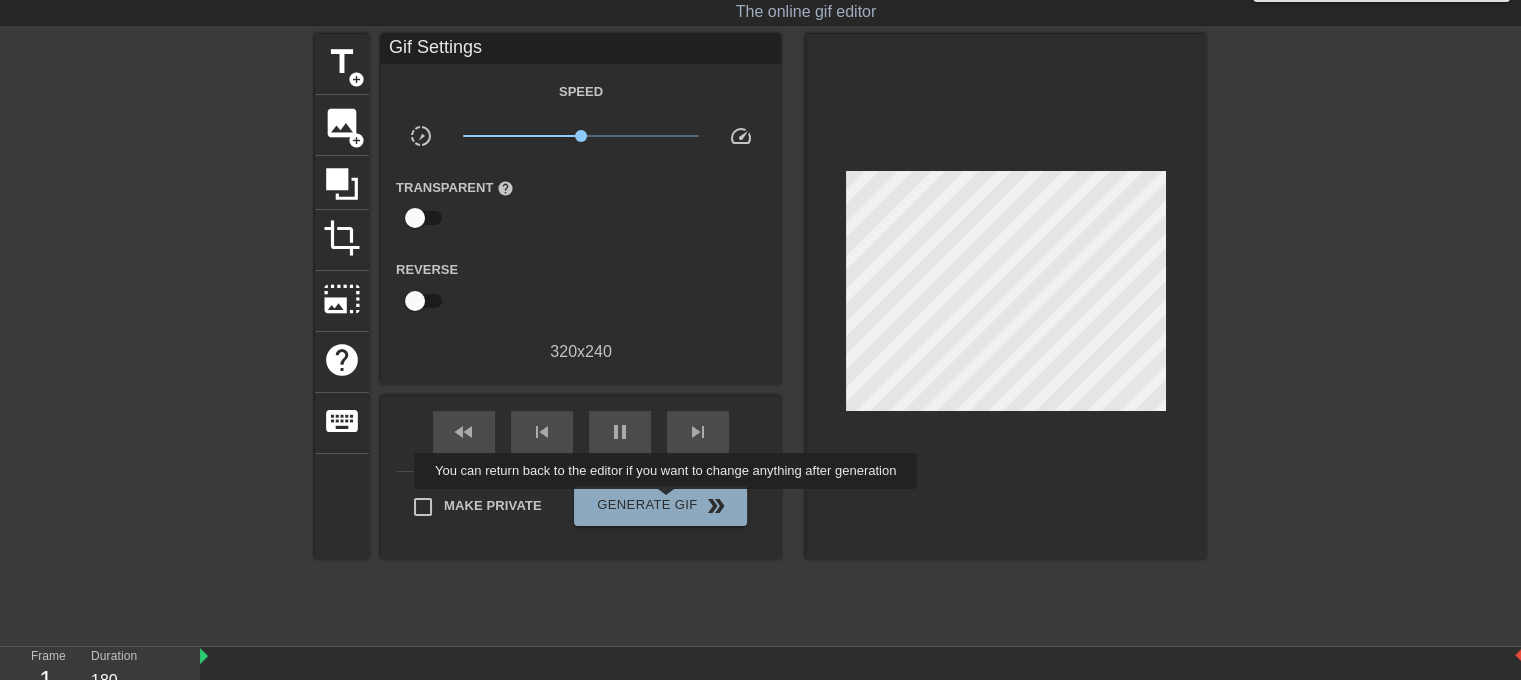 scroll, scrollTop: 8, scrollLeft: 0, axis: vertical 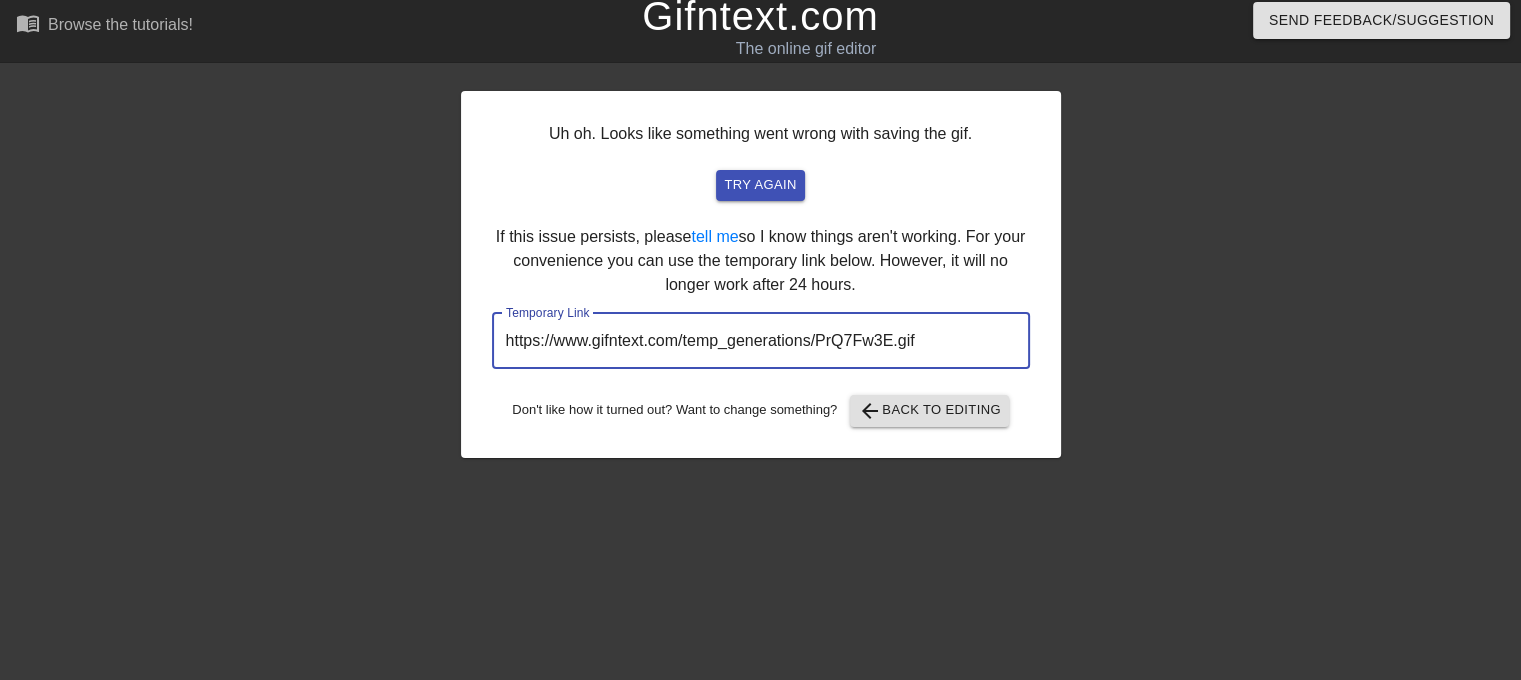 drag, startPoint x: 936, startPoint y: 335, endPoint x: 476, endPoint y: 357, distance: 460.5258 